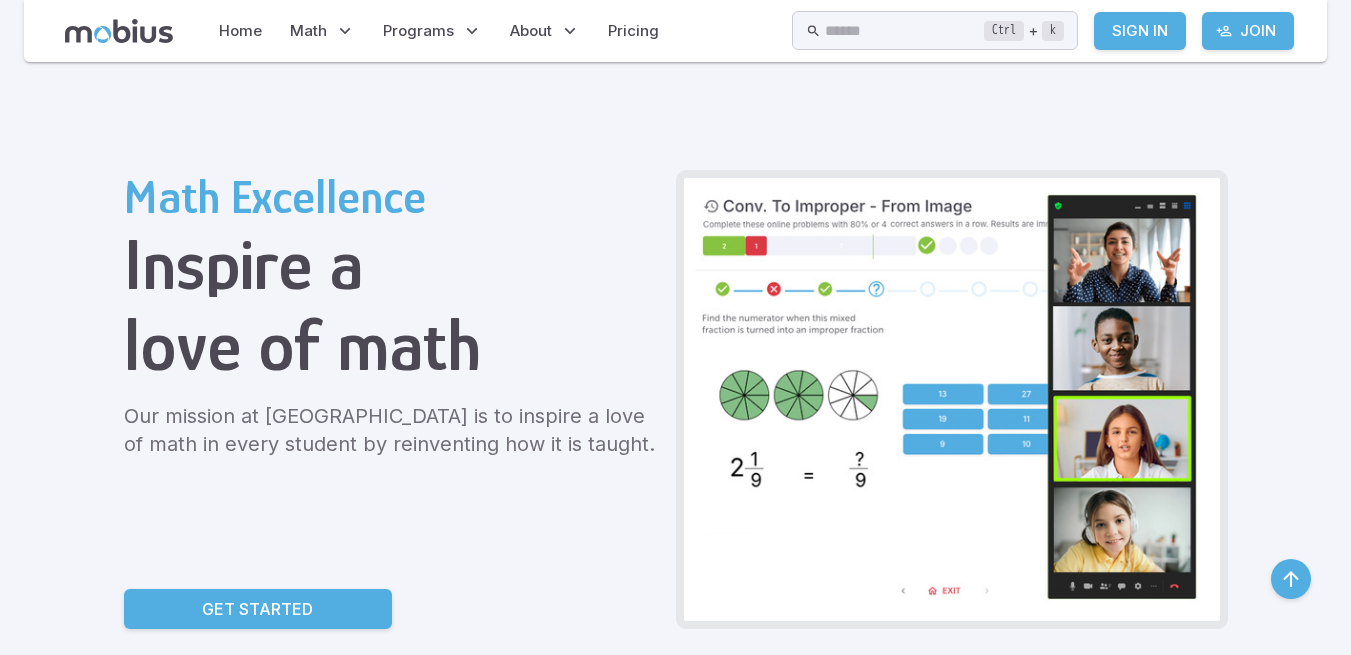 scroll, scrollTop: 1062, scrollLeft: 0, axis: vertical 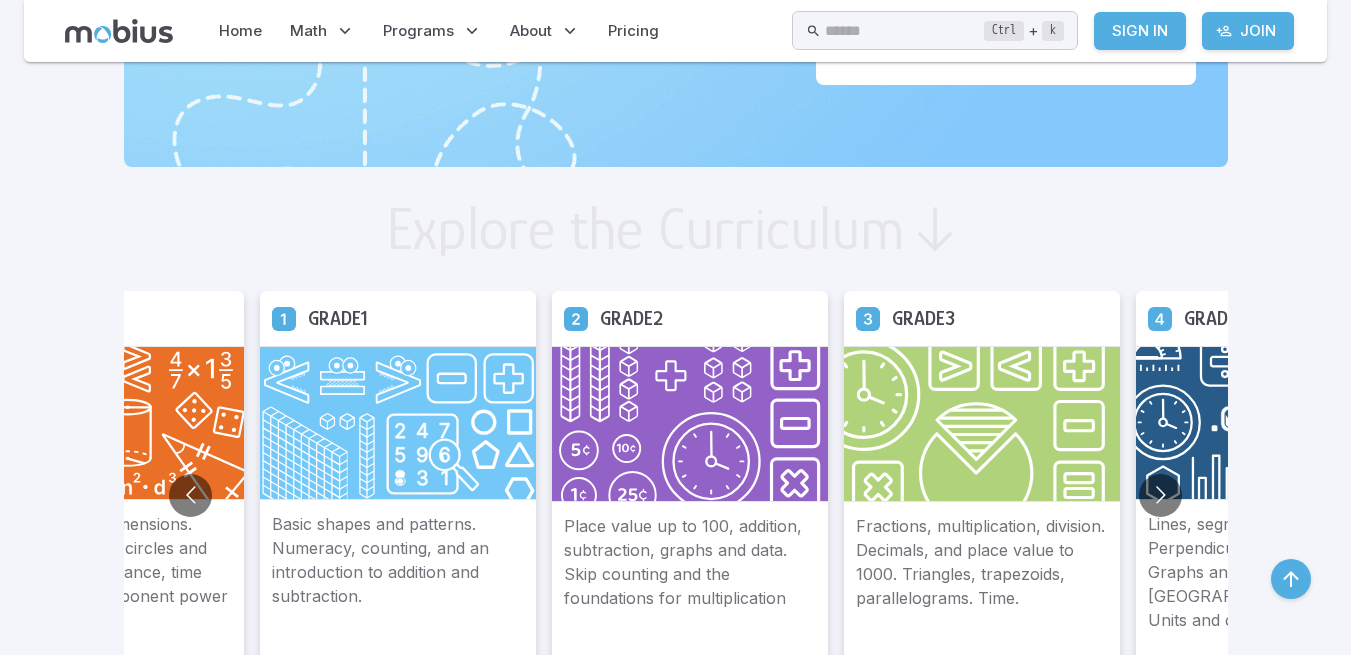 click at bounding box center (1160, 495) 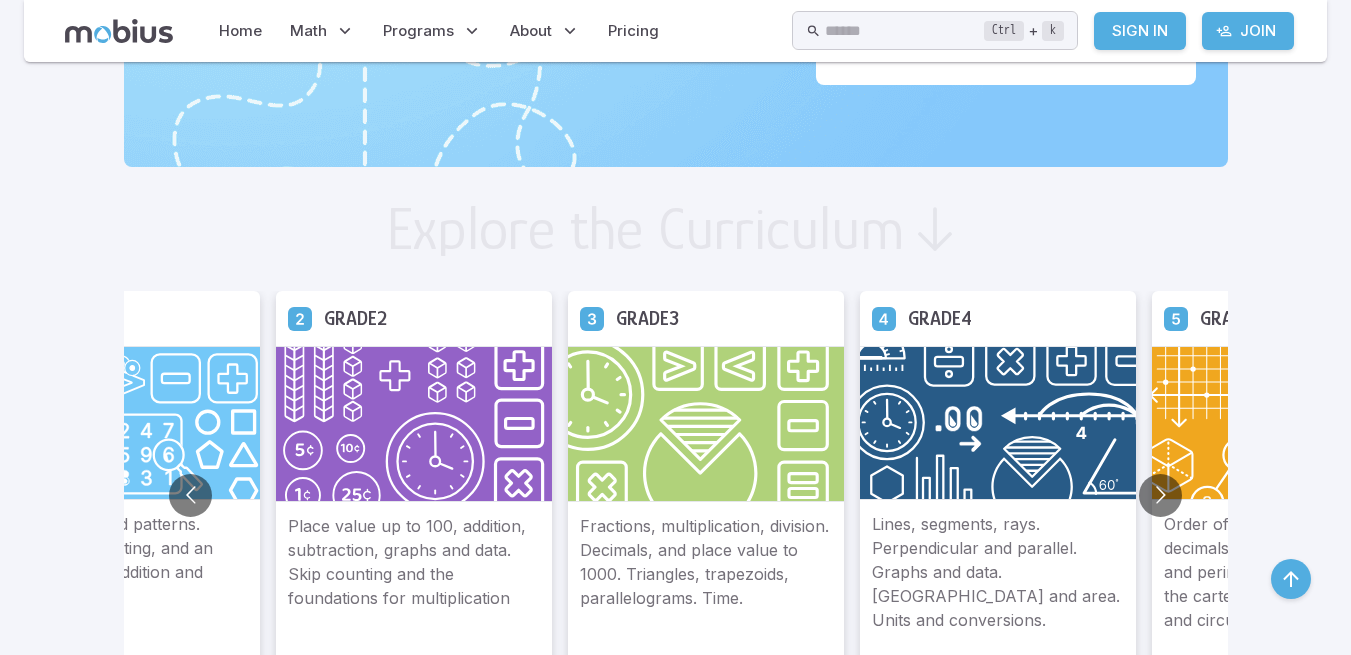 click at bounding box center (1160, 495) 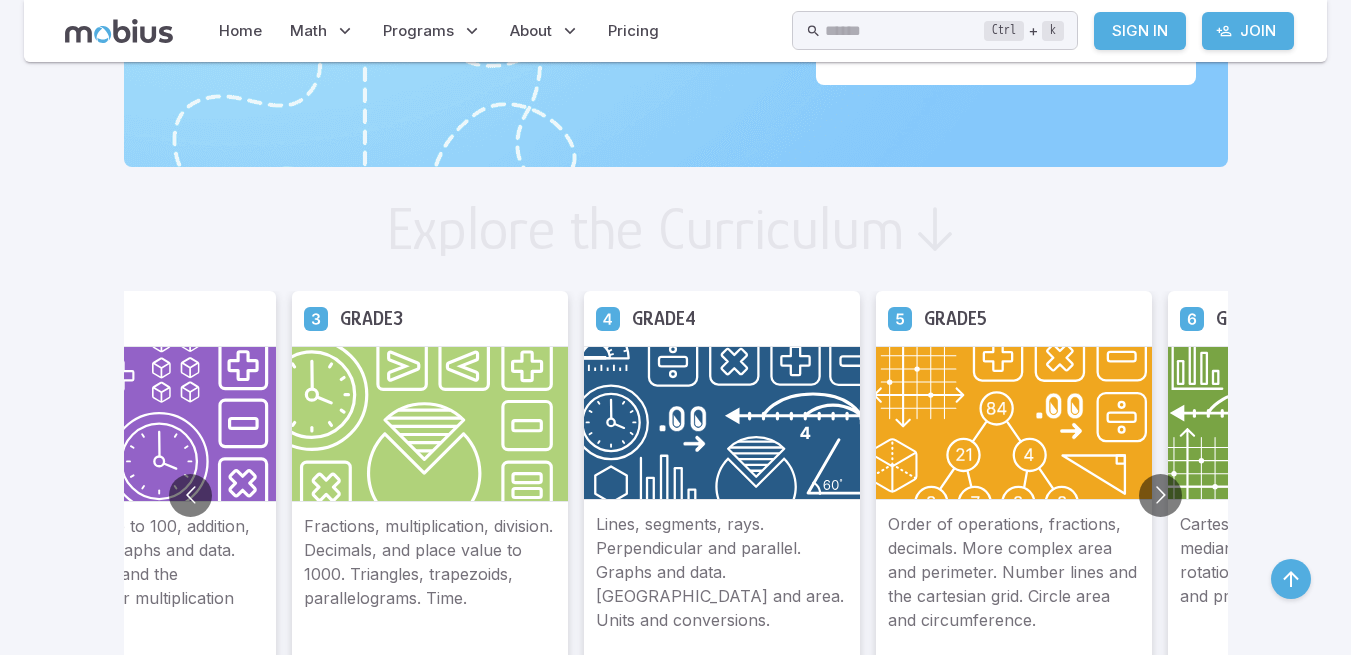 click at bounding box center (1160, 495) 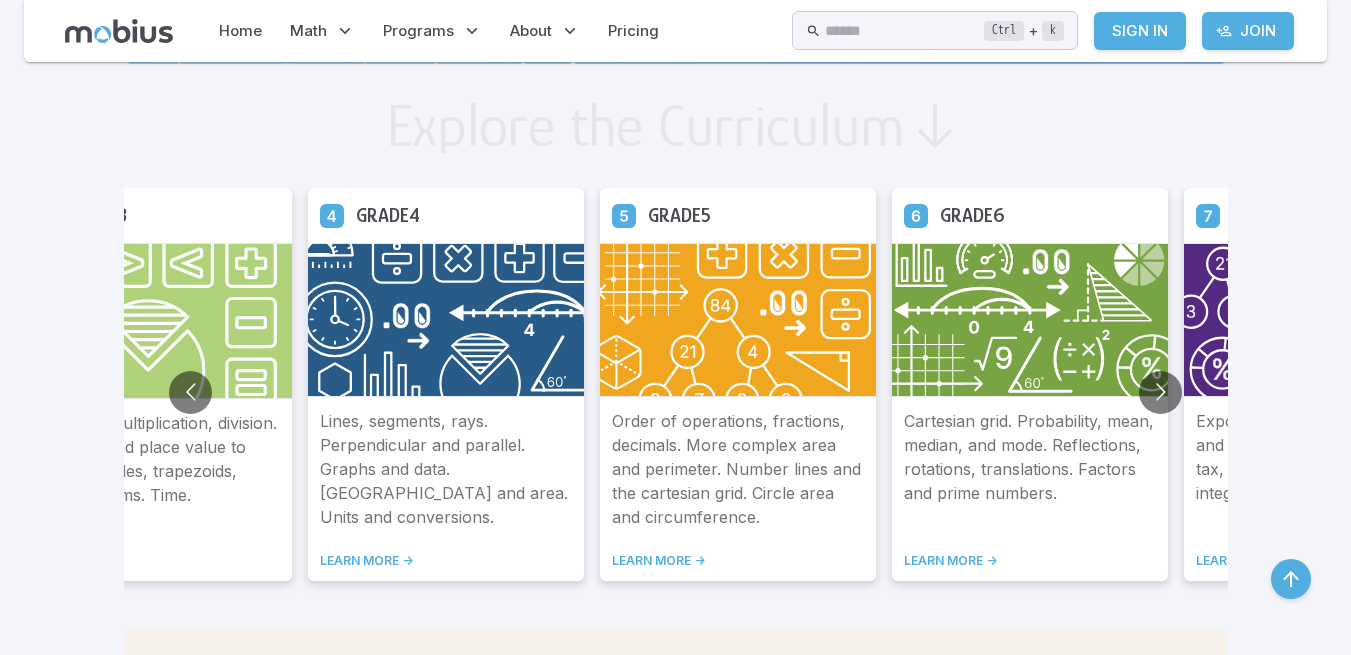 scroll, scrollTop: 1168, scrollLeft: 0, axis: vertical 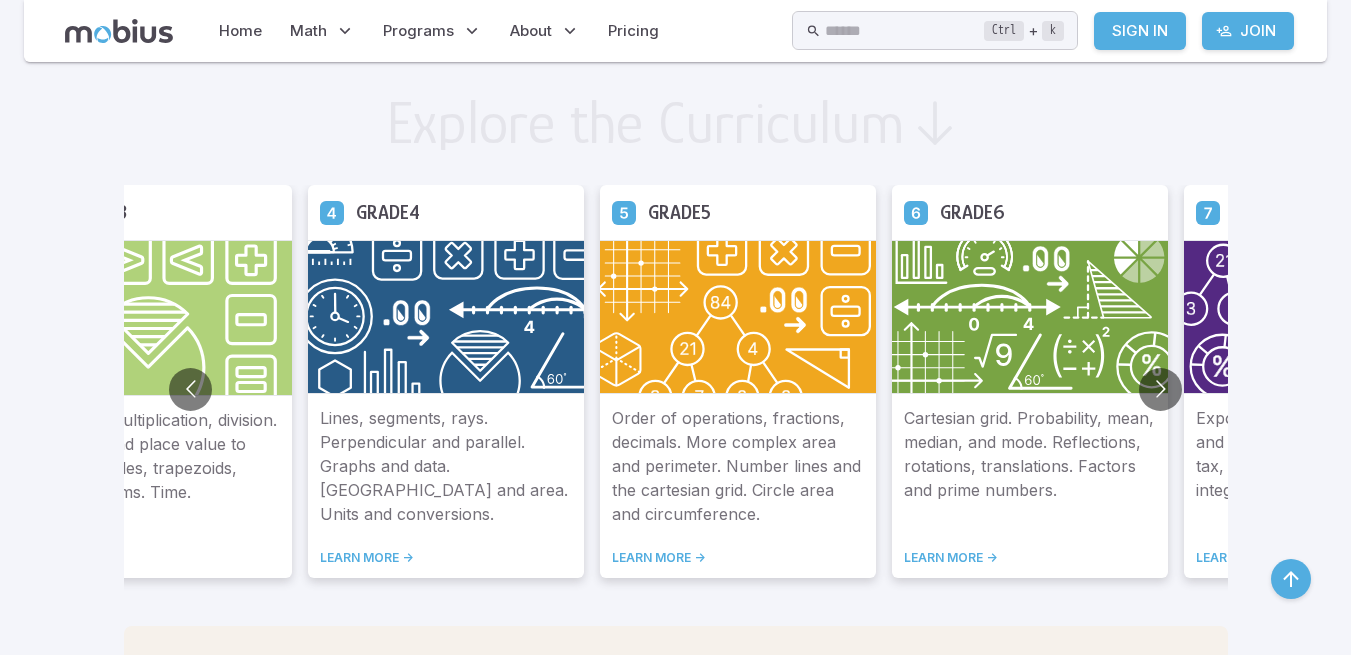 click on "LEARN MORE ->" at bounding box center [1030, 558] 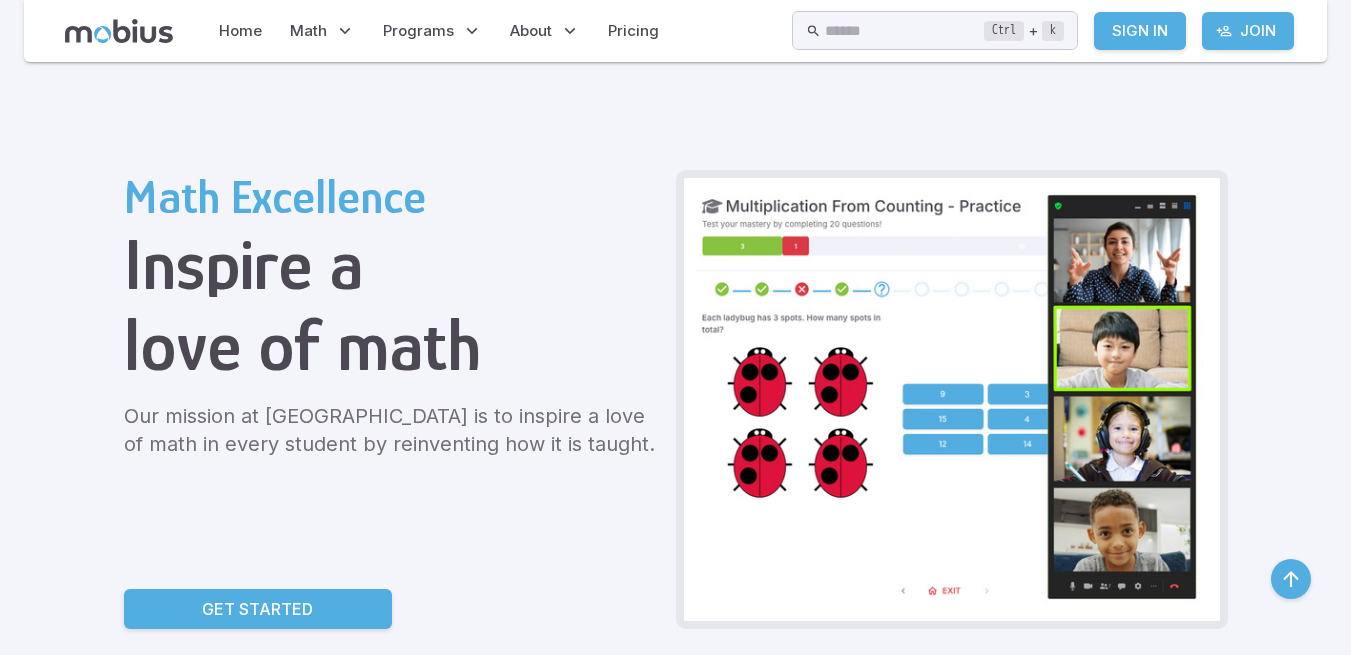 scroll, scrollTop: 1168, scrollLeft: 0, axis: vertical 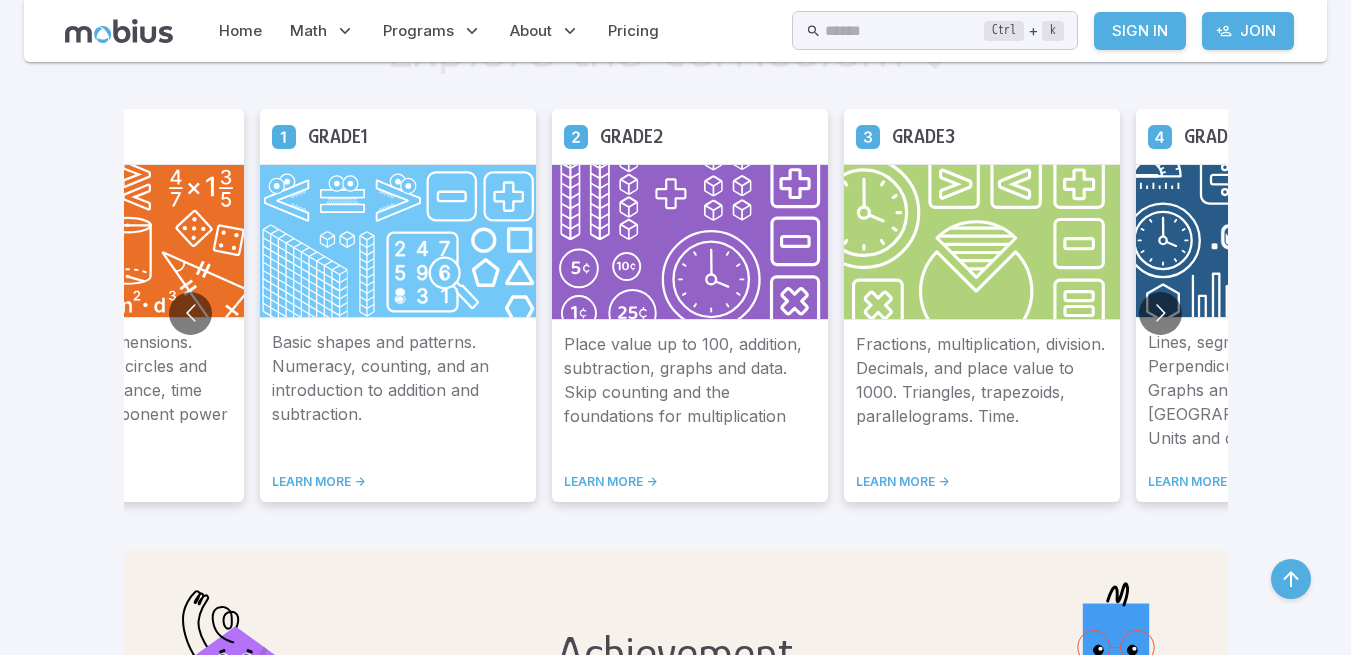 click at bounding box center (1160, 313) 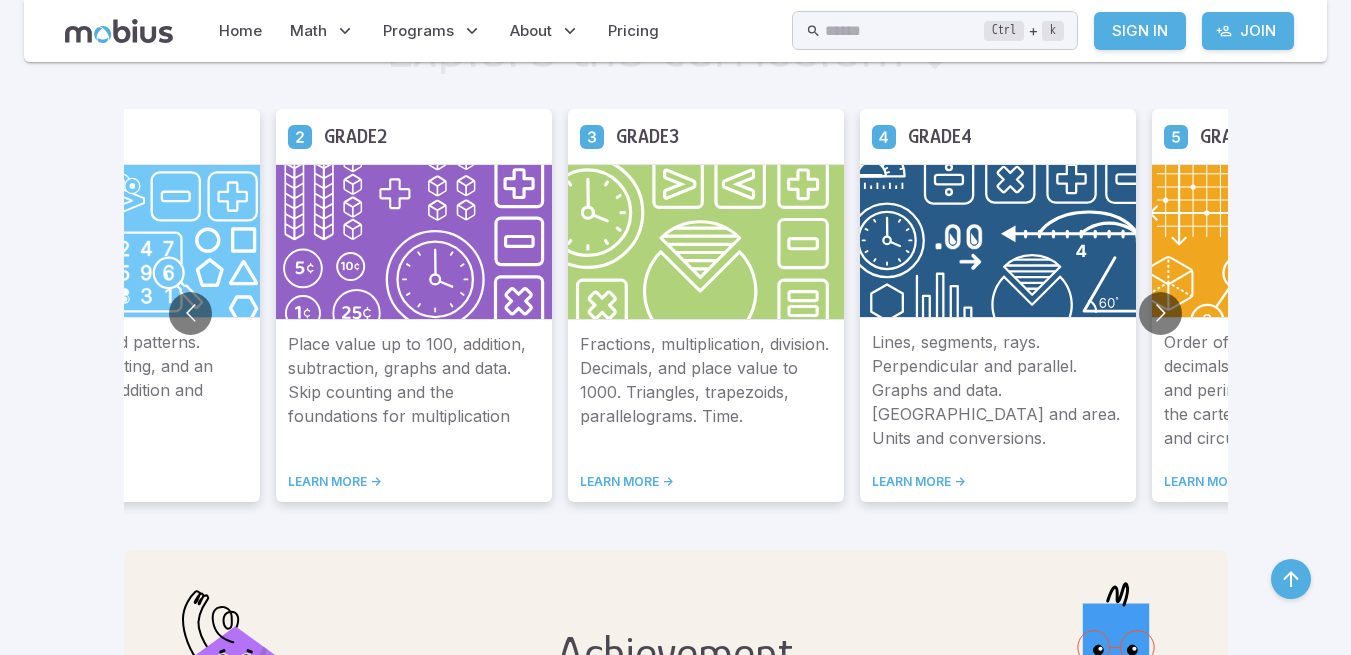 click at bounding box center [1160, 313] 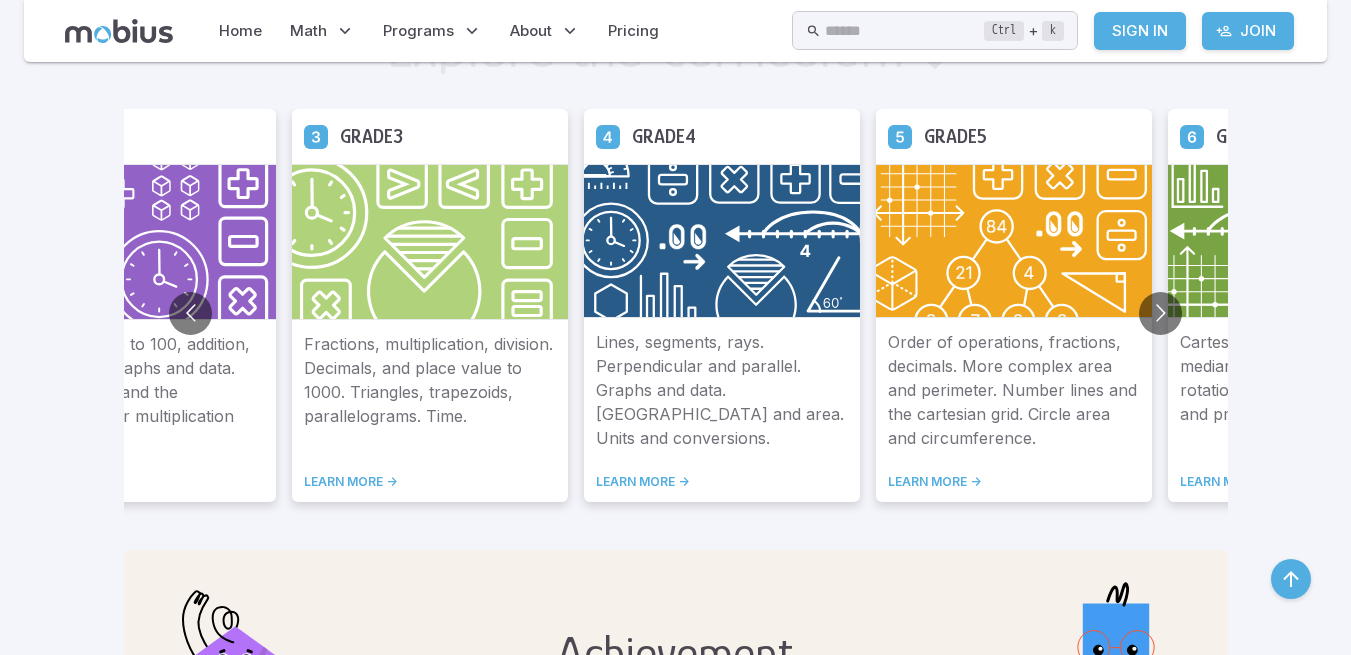 click at bounding box center (1160, 313) 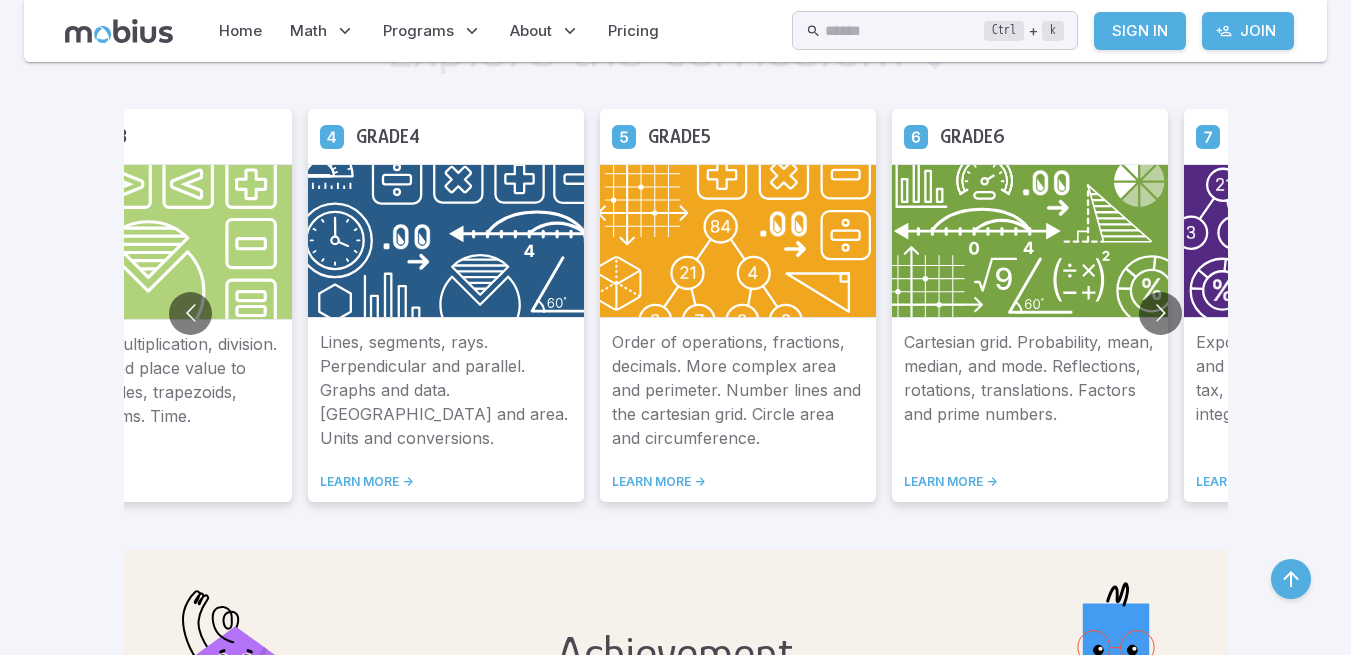 click on "LEARN MORE ->" at bounding box center (1030, 482) 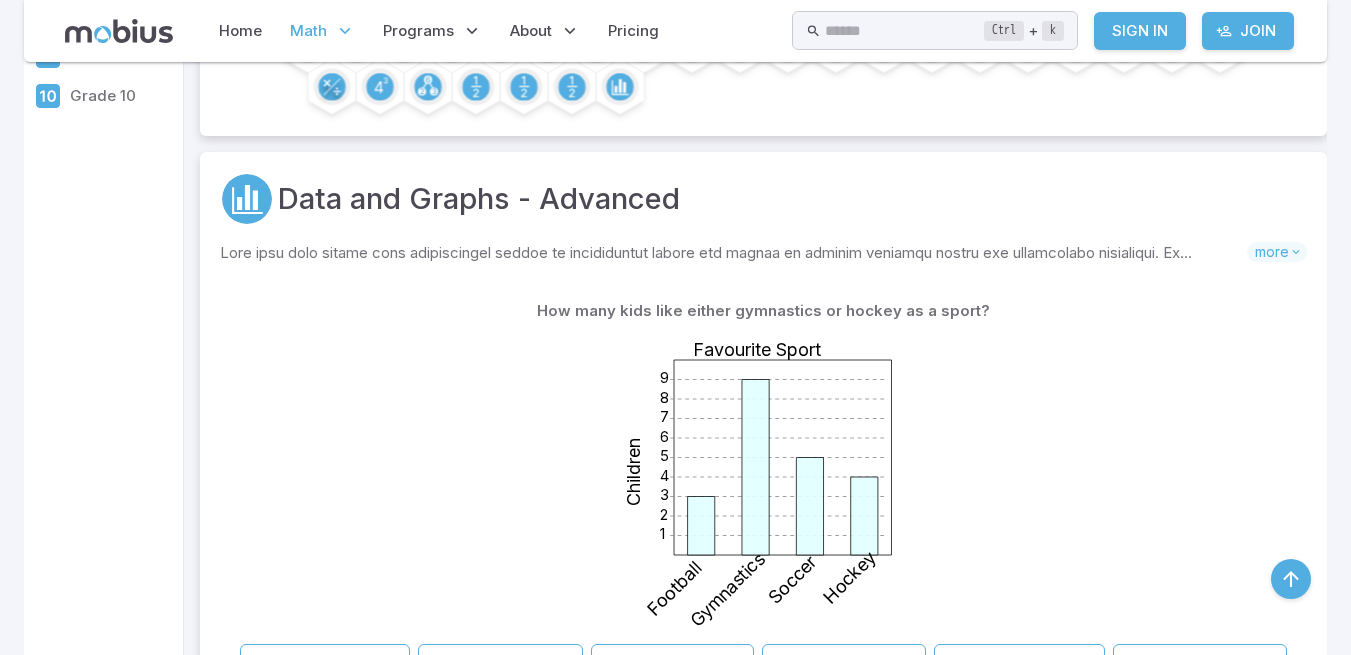 scroll, scrollTop: 1228, scrollLeft: 0, axis: vertical 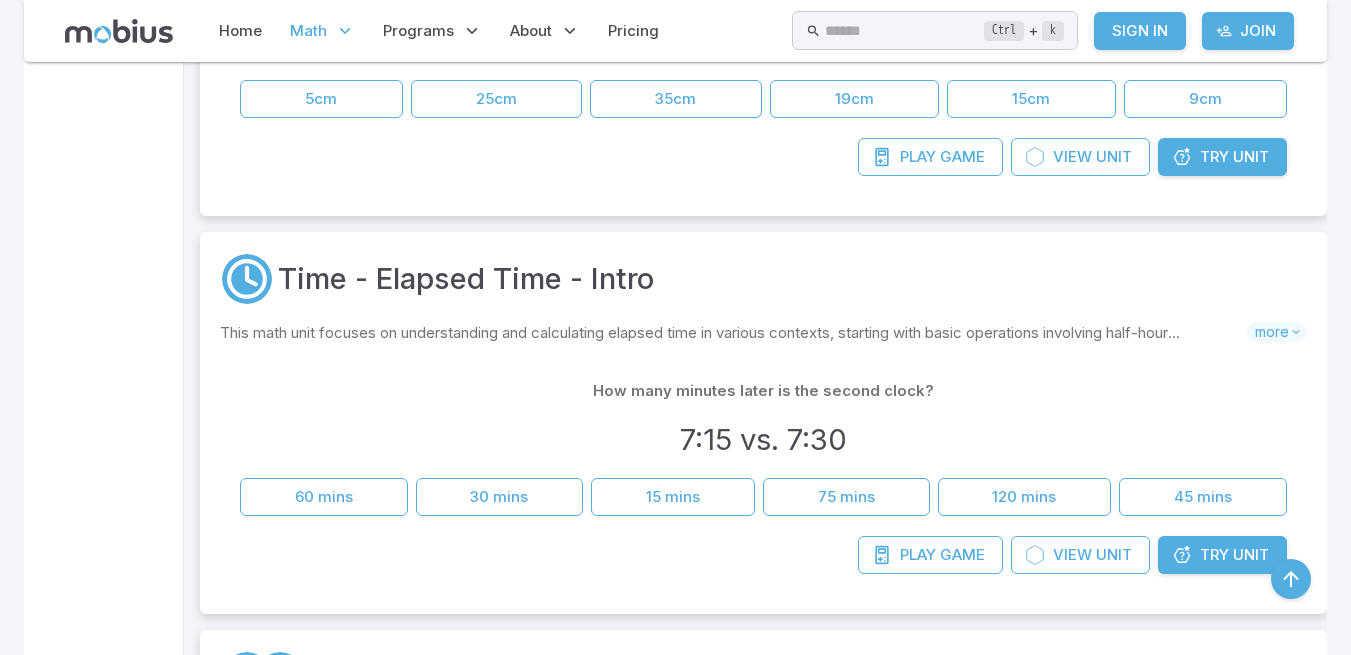 click on "Try Unit" at bounding box center (1222, 555) 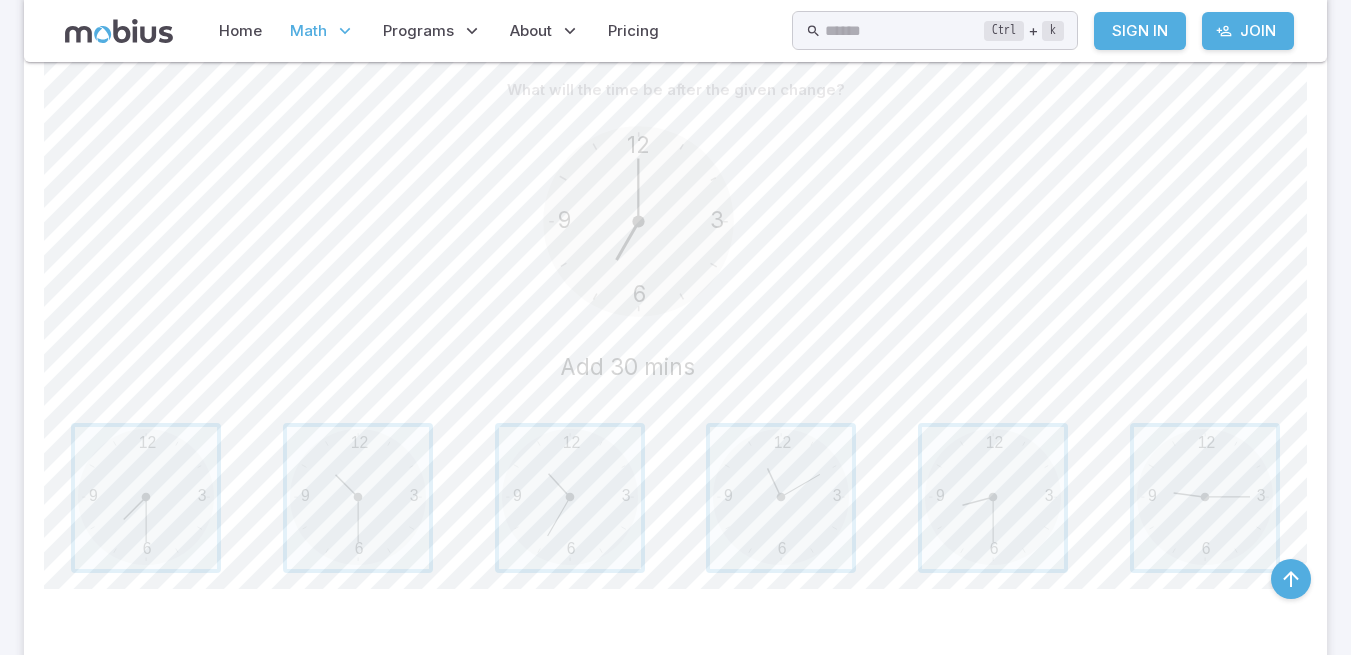 scroll, scrollTop: 515, scrollLeft: 0, axis: vertical 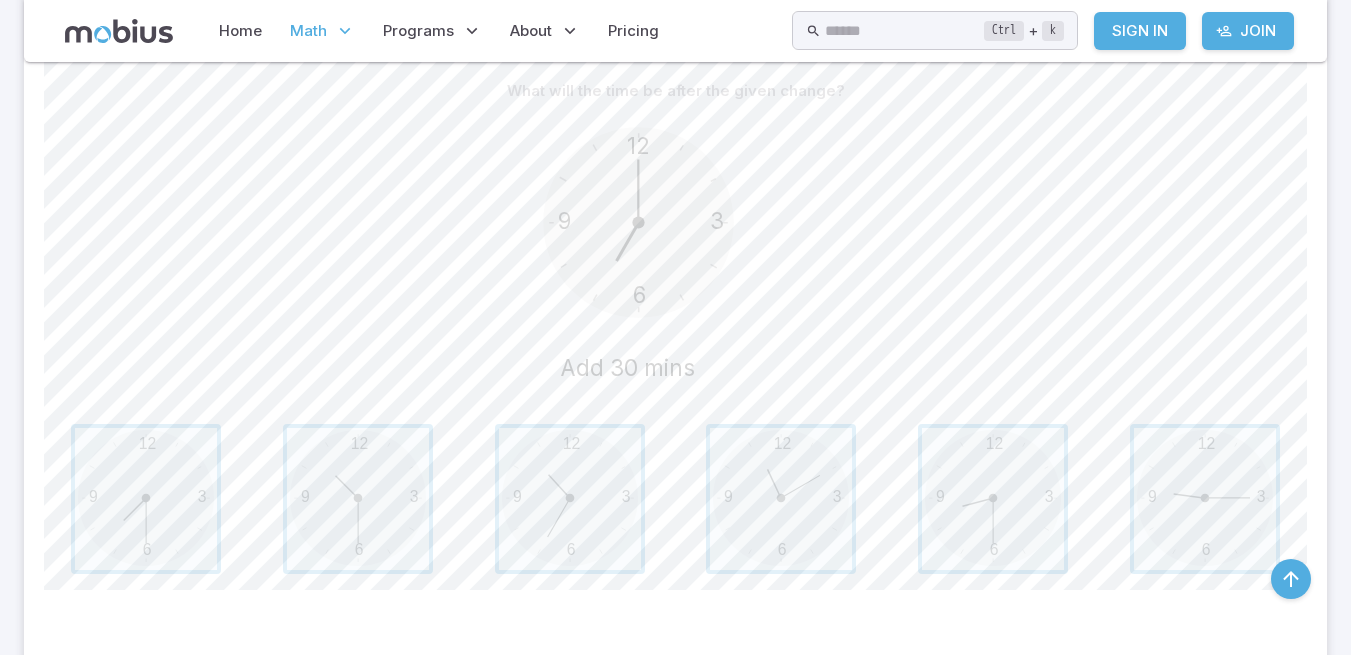 click on "6" 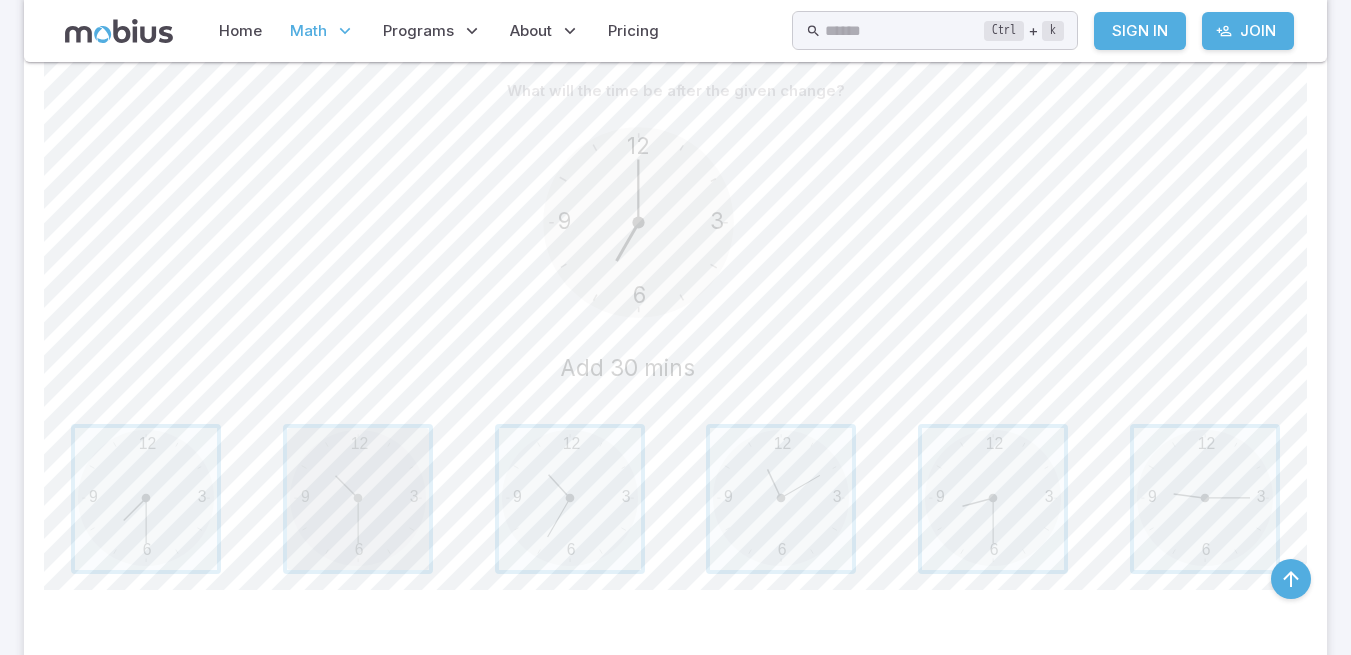 click at bounding box center (358, 499) 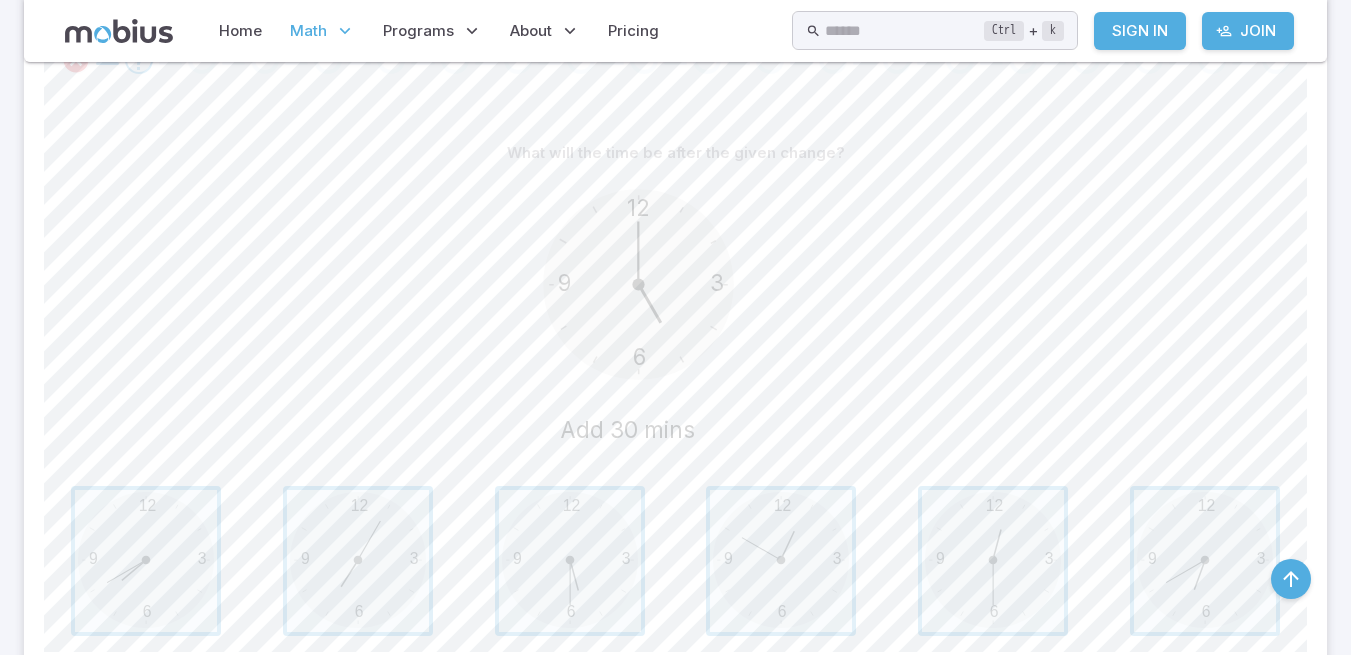 scroll, scrollTop: 438, scrollLeft: 0, axis: vertical 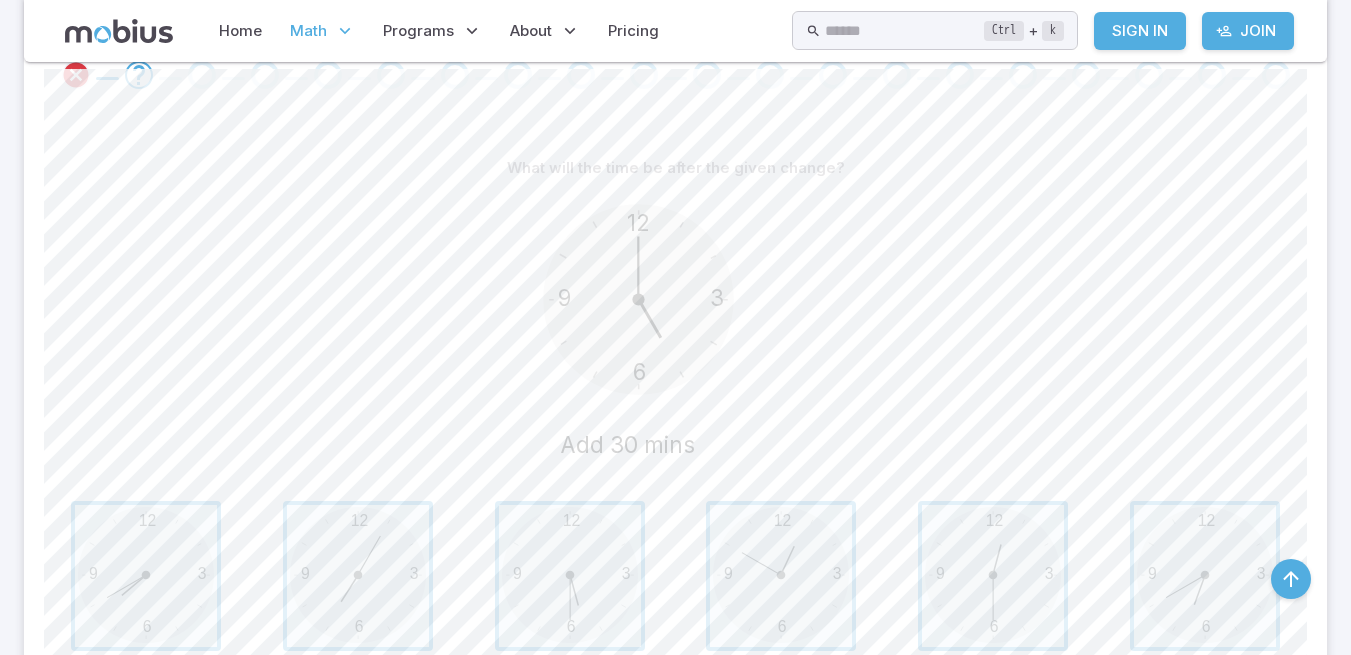 click on "12 6 3 9
Add 30 mins" 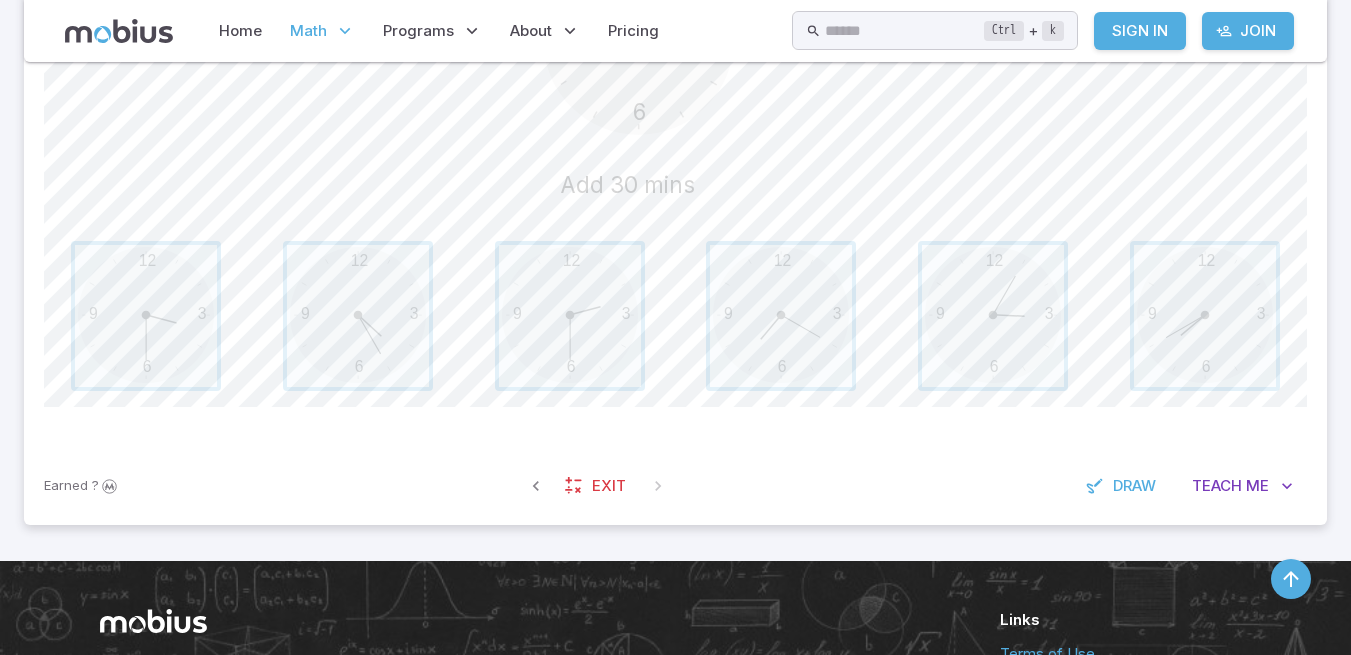 scroll, scrollTop: 700, scrollLeft: 0, axis: vertical 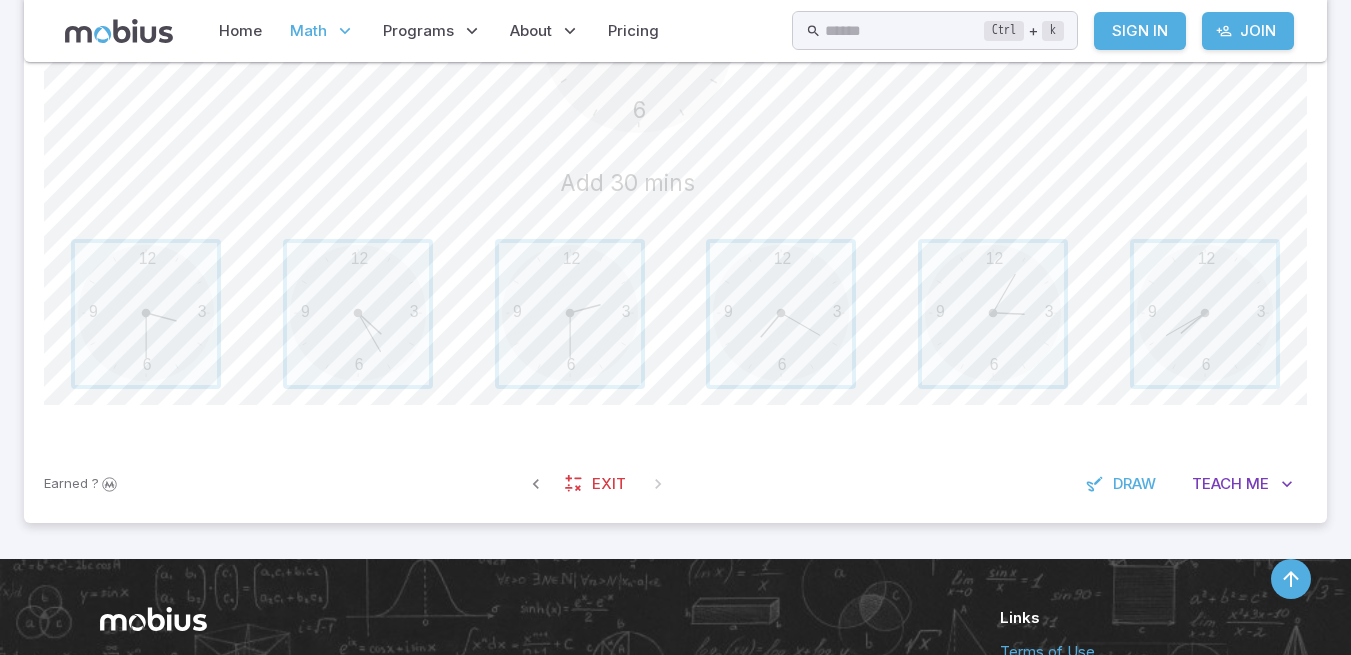 click on "Teach" at bounding box center (1217, 484) 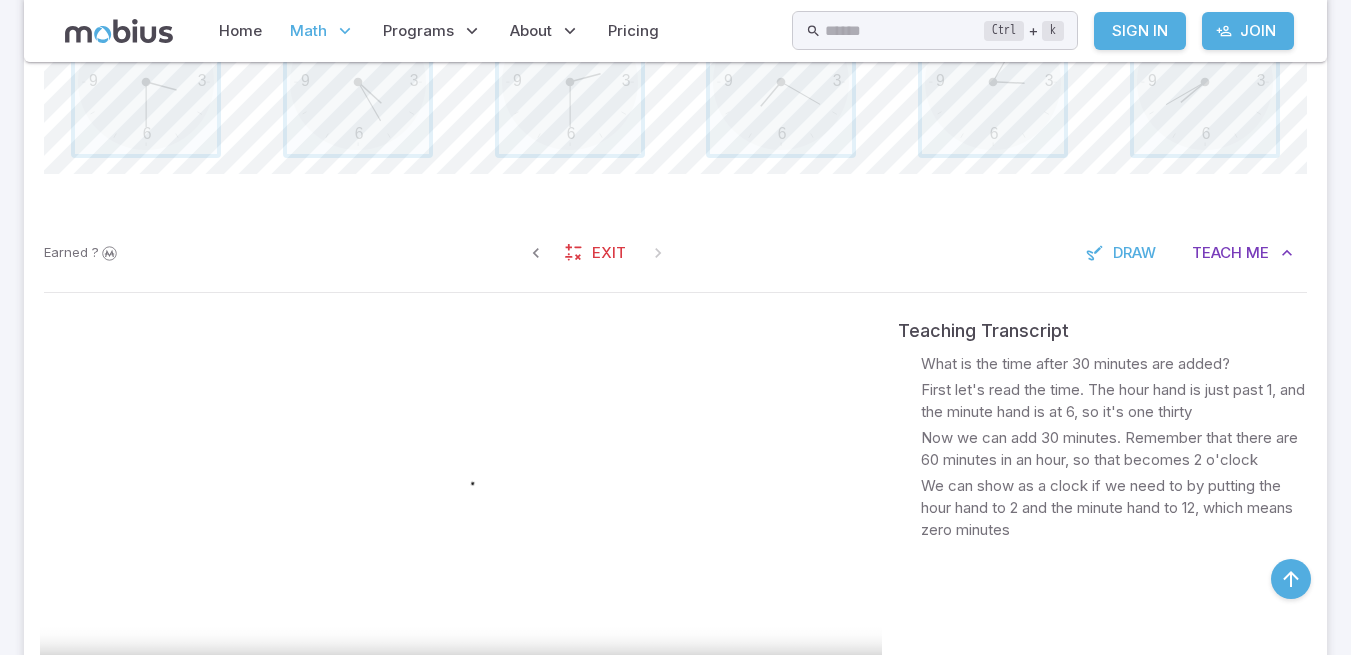 scroll, scrollTop: 936, scrollLeft: 0, axis: vertical 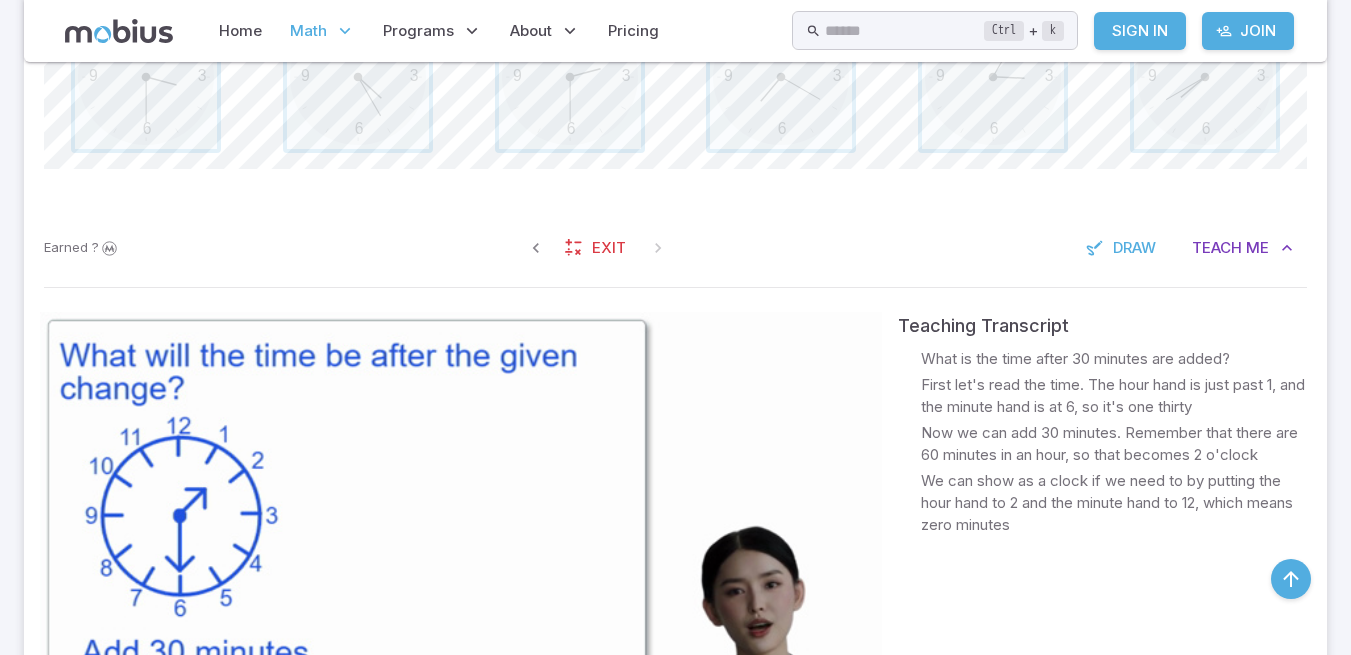 click at bounding box center (461, 549) 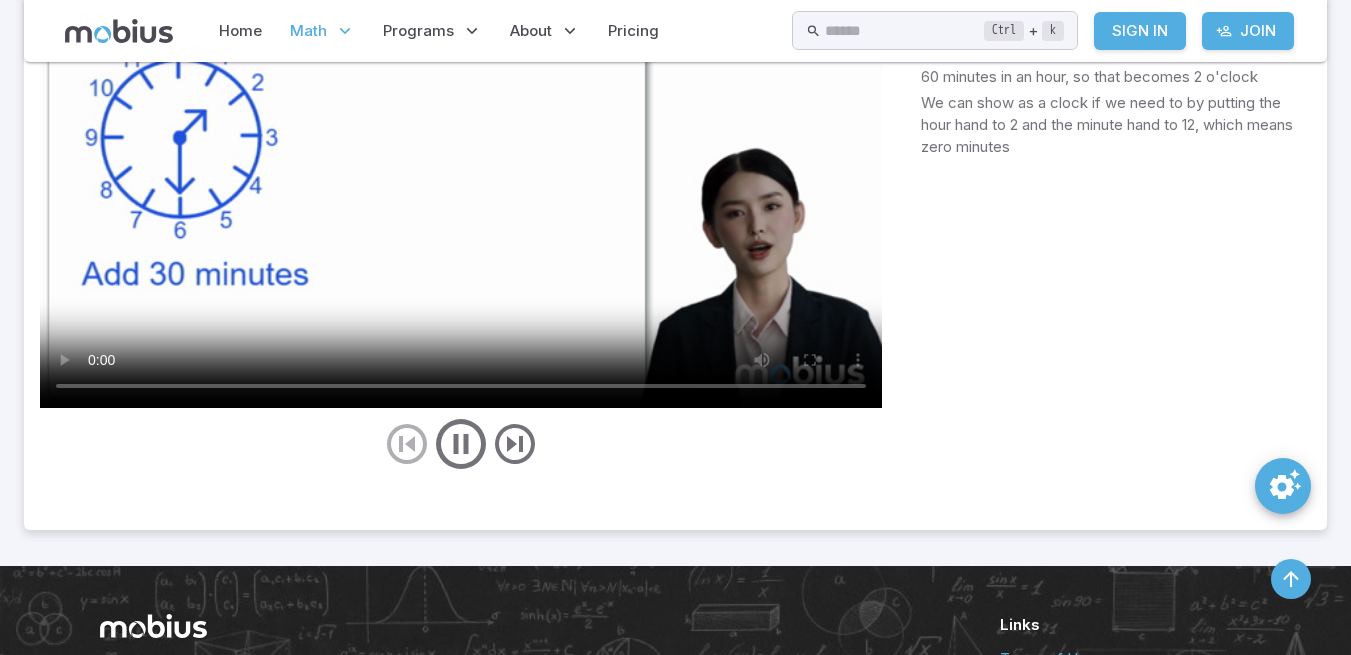 scroll, scrollTop: 1271, scrollLeft: 0, axis: vertical 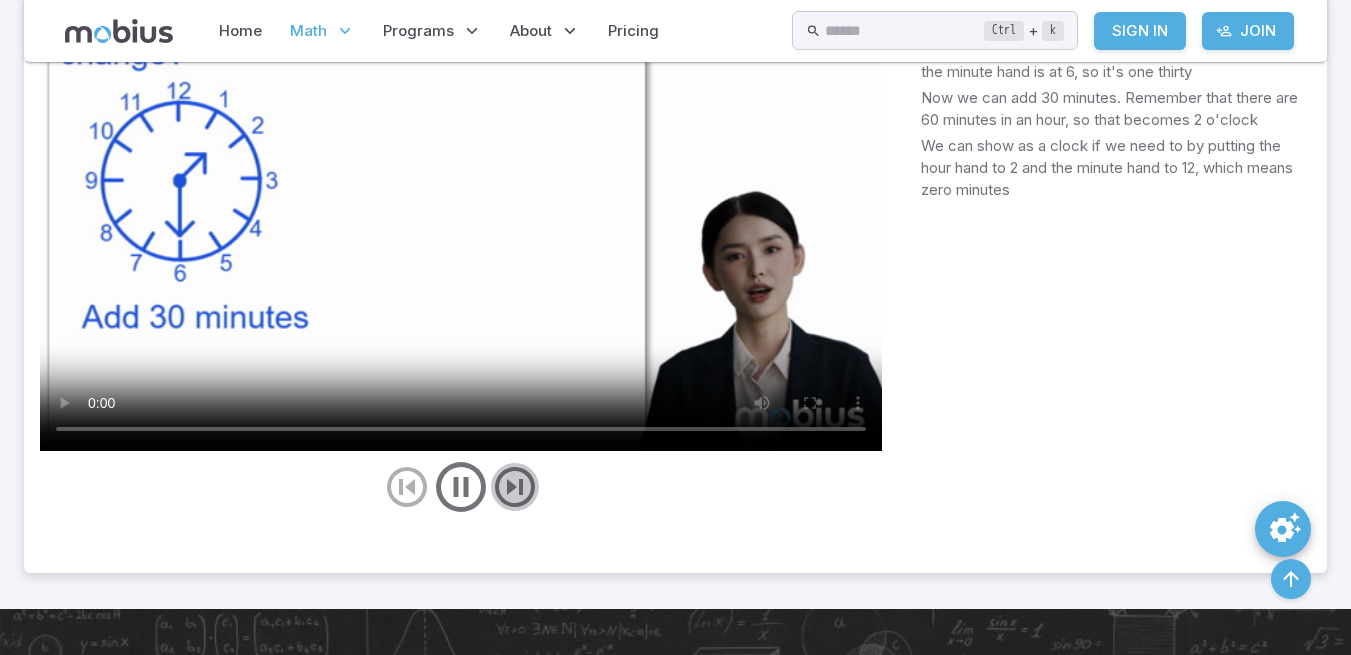 click at bounding box center [515, 487] 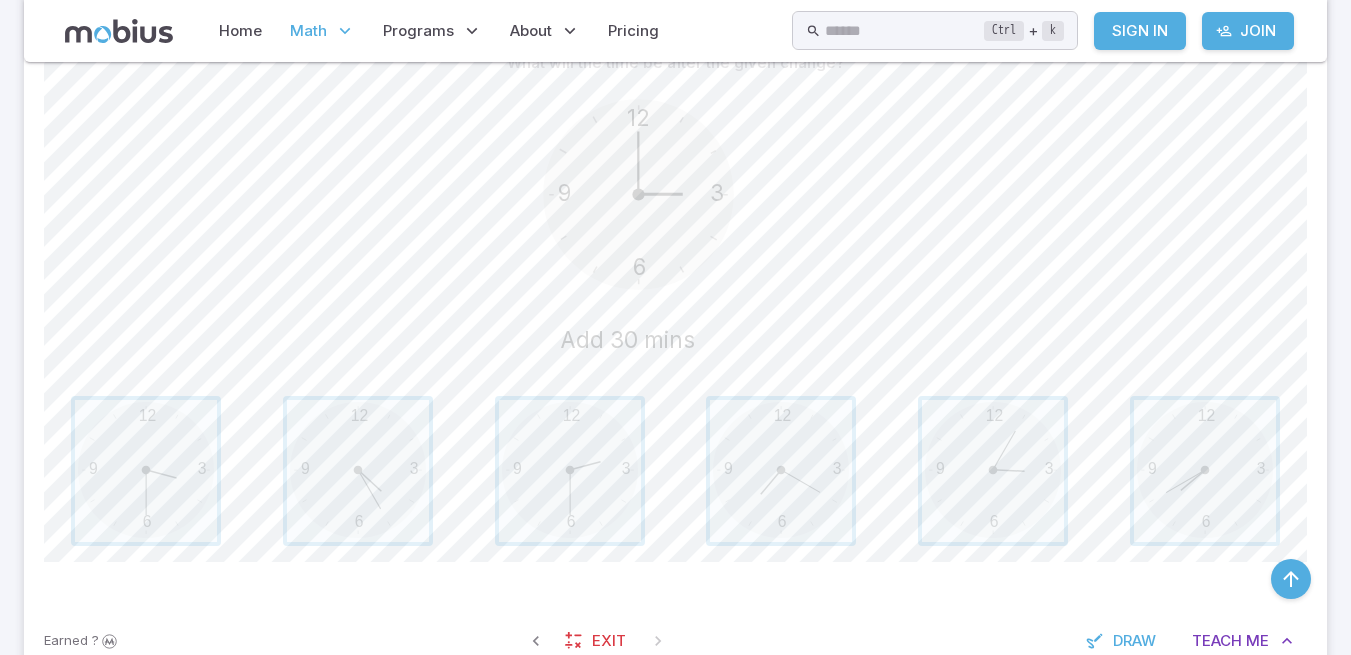 scroll, scrollTop: 544, scrollLeft: 0, axis: vertical 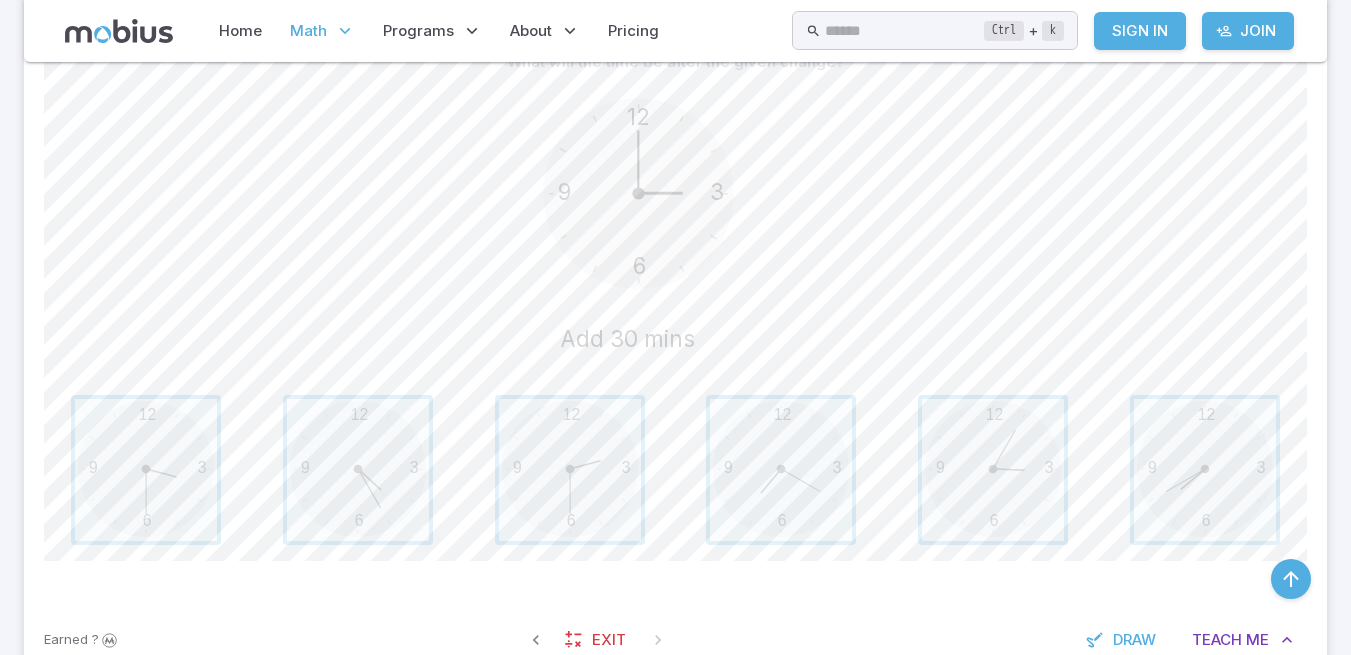 click at bounding box center [1205, 470] 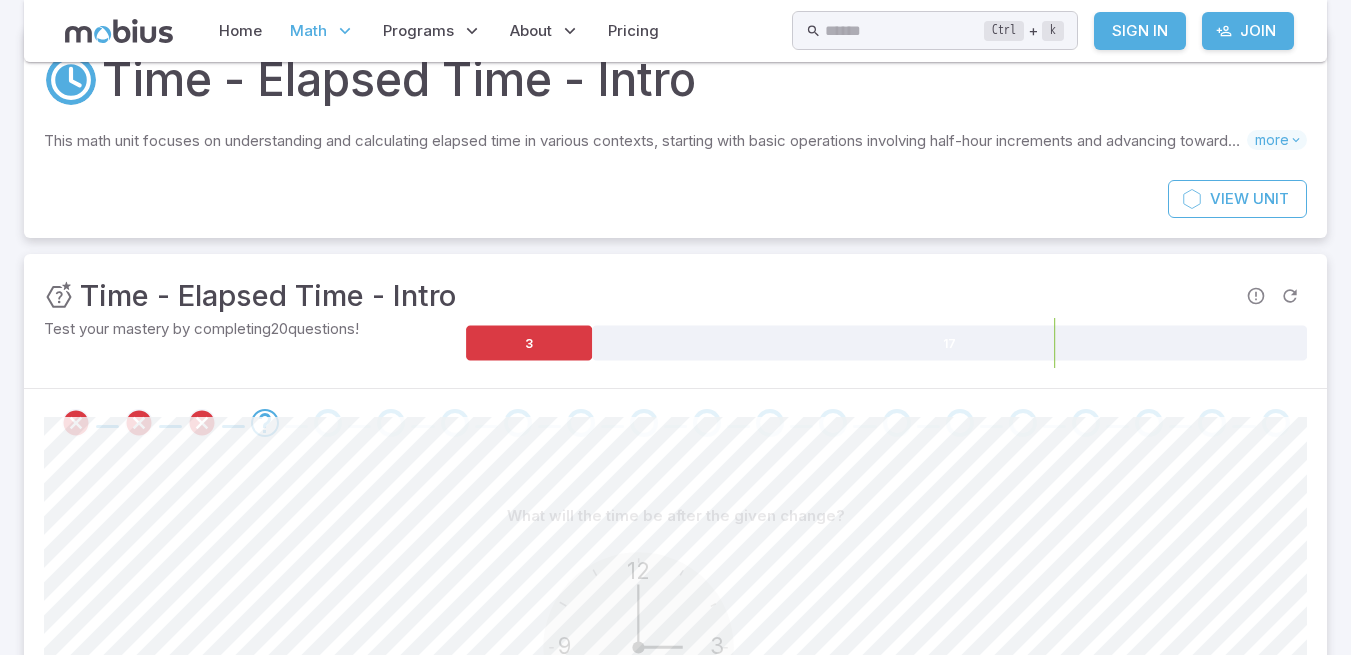 scroll, scrollTop: 83, scrollLeft: 0, axis: vertical 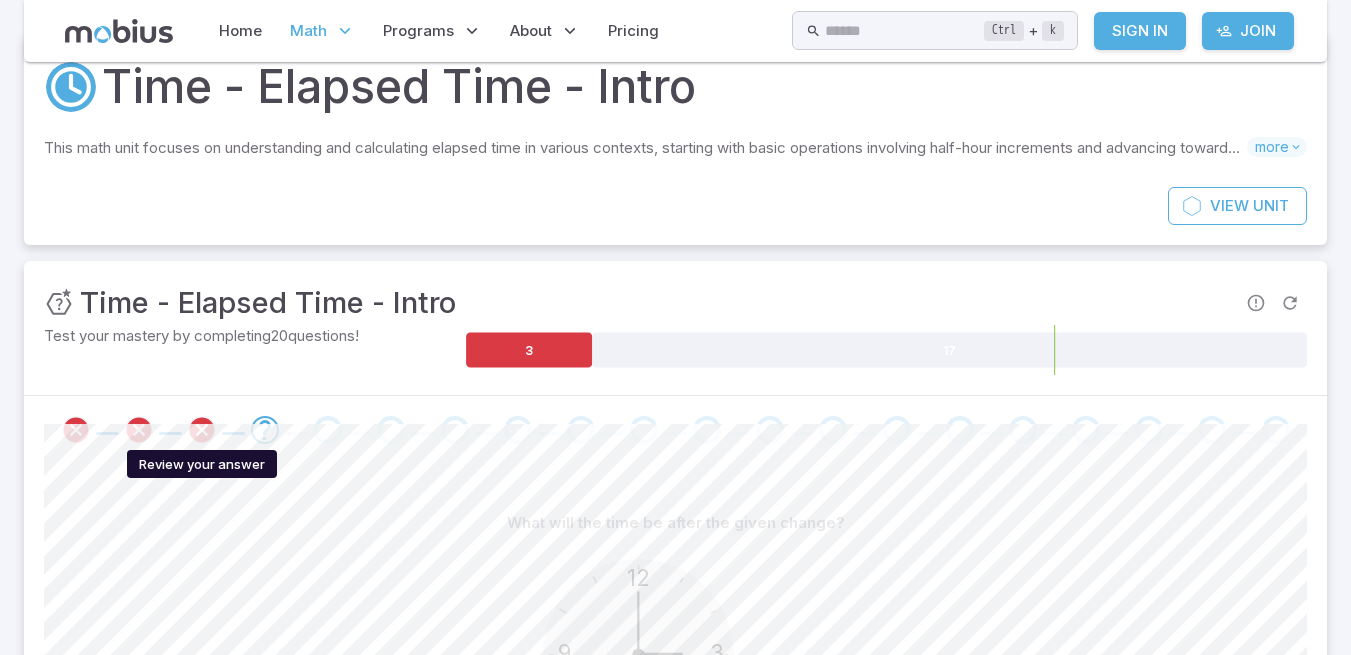 click at bounding box center [202, 430] 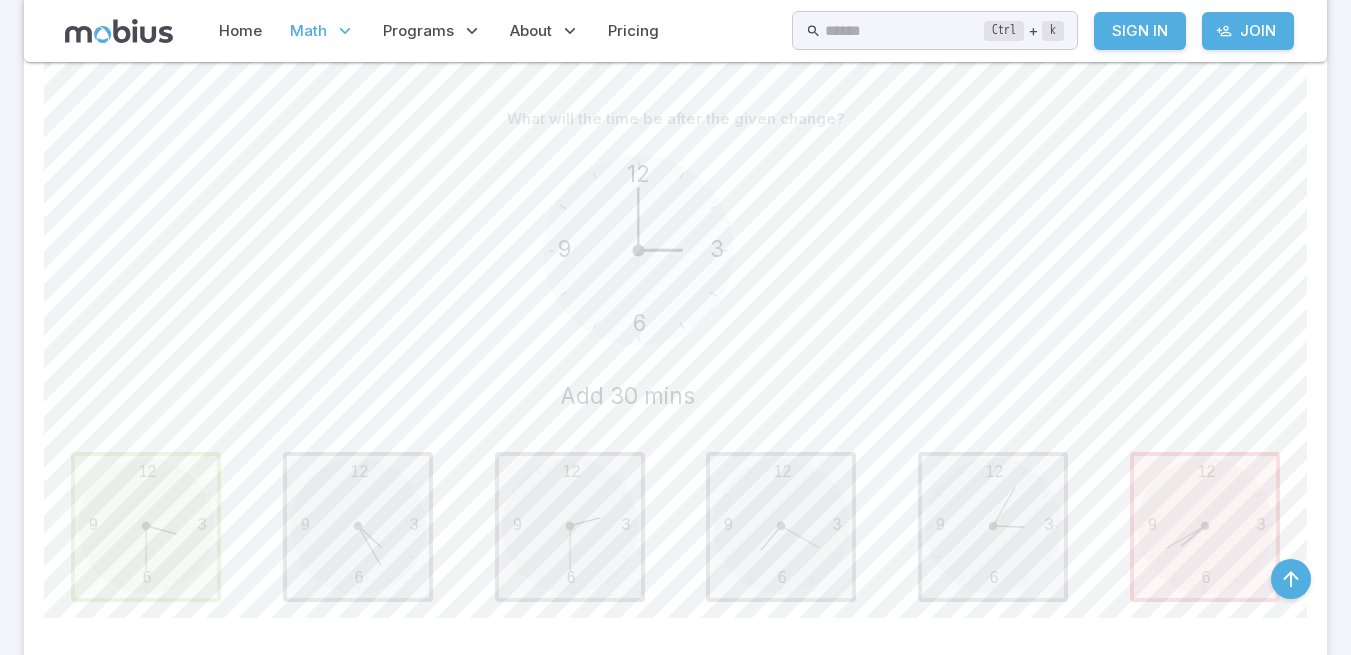 scroll, scrollTop: 411, scrollLeft: 0, axis: vertical 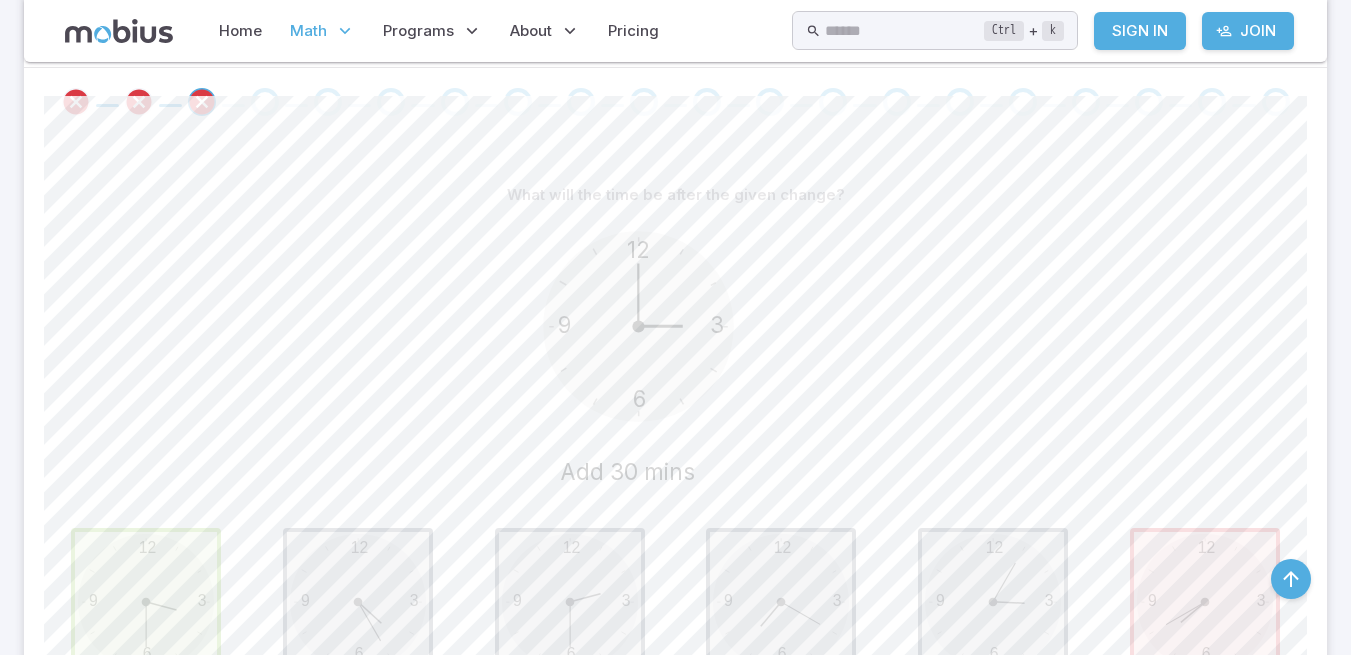 click at bounding box center (264, 102) 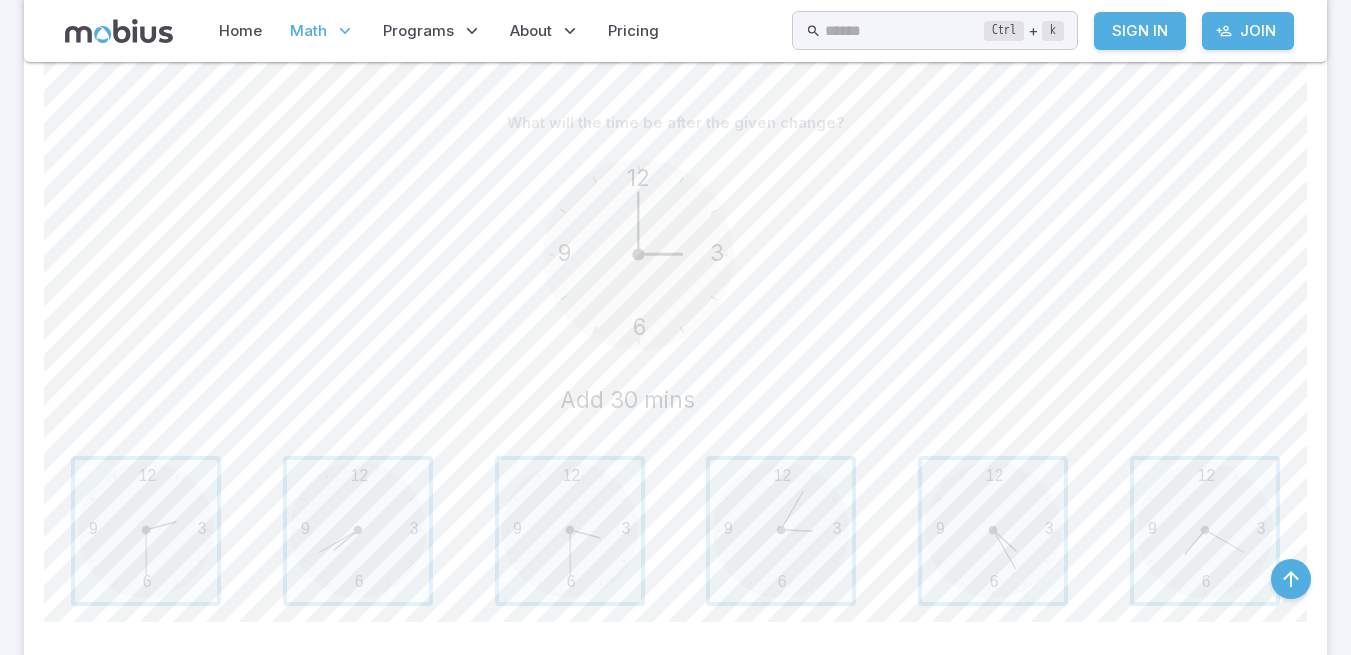 scroll, scrollTop: 484, scrollLeft: 0, axis: vertical 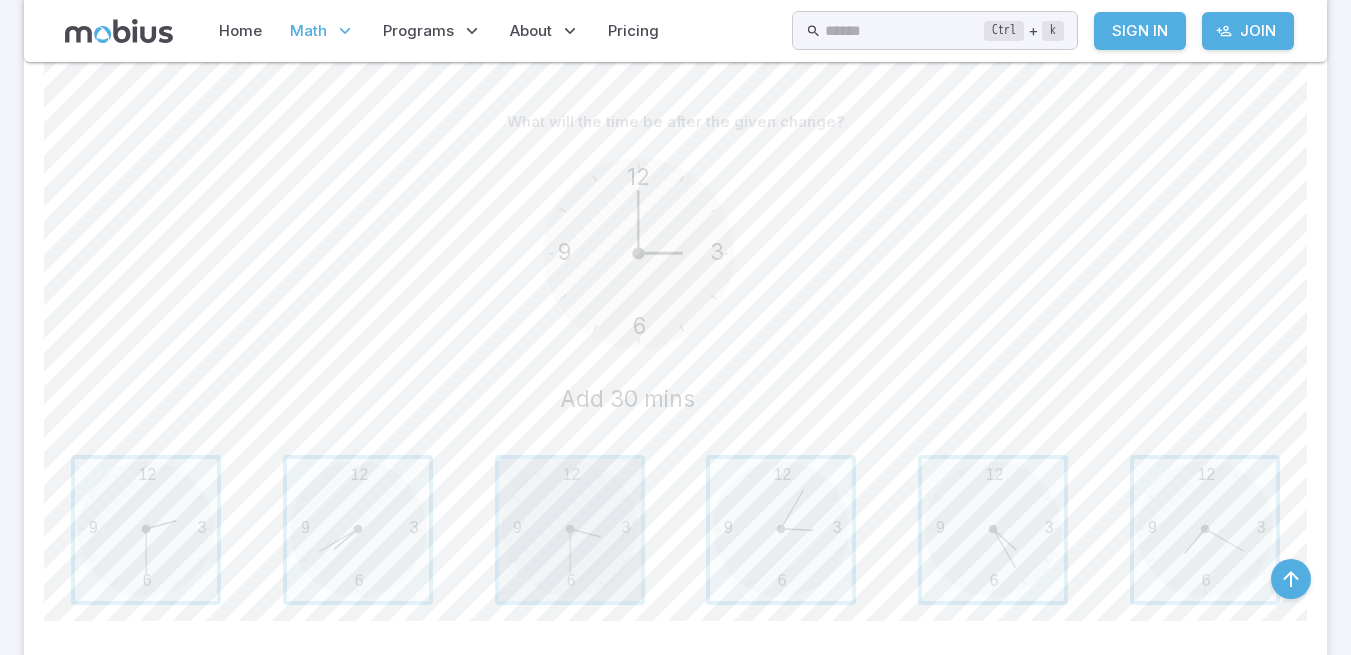 click at bounding box center (570, 530) 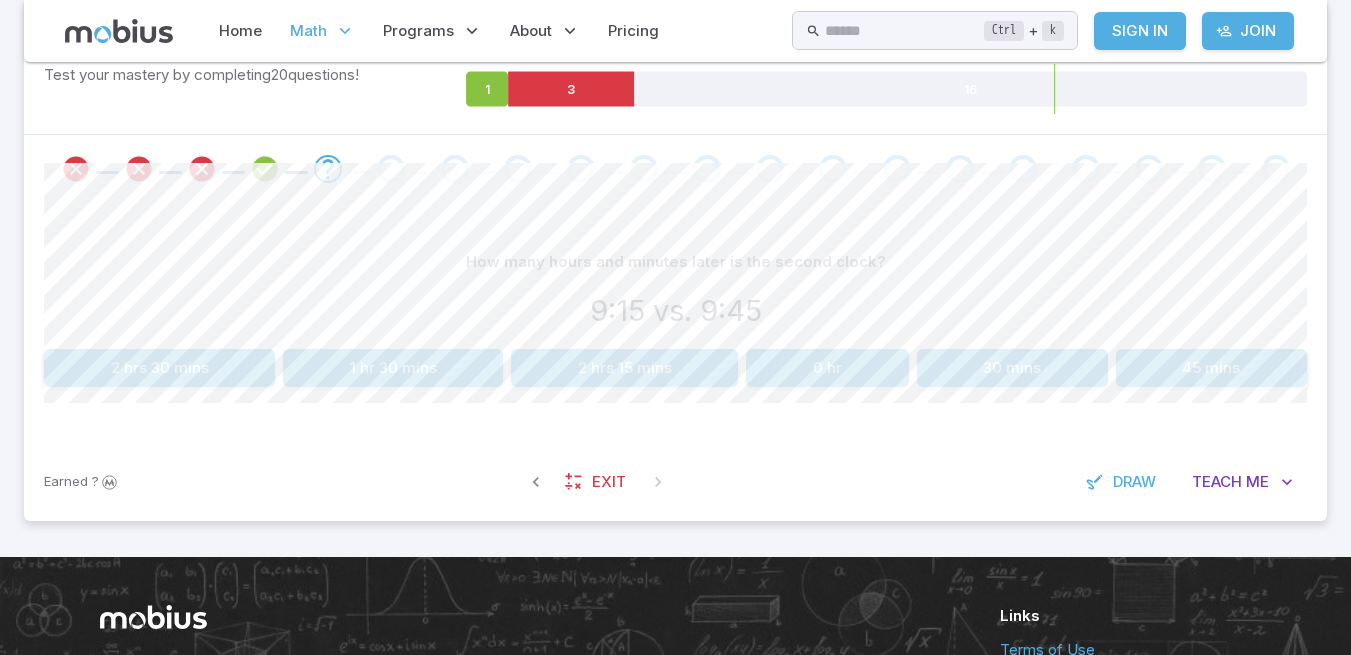 scroll, scrollTop: 336, scrollLeft: 0, axis: vertical 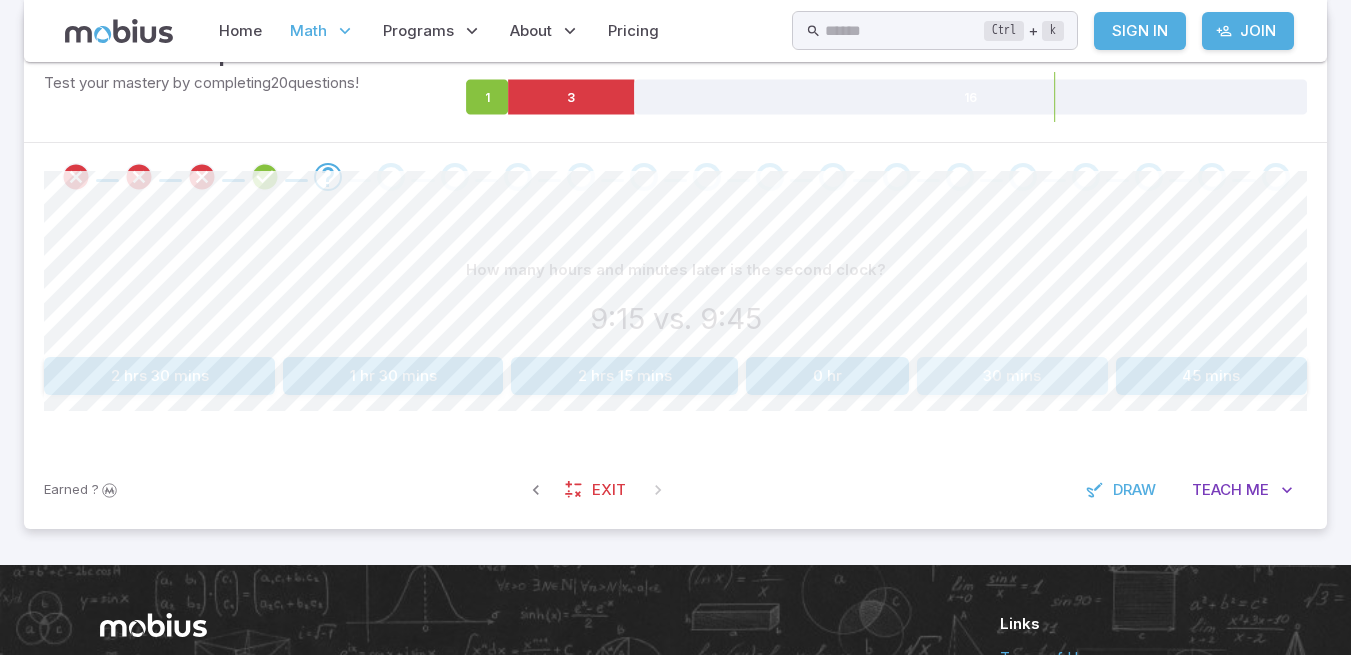 click on "30 mins" at bounding box center [1012, 376] 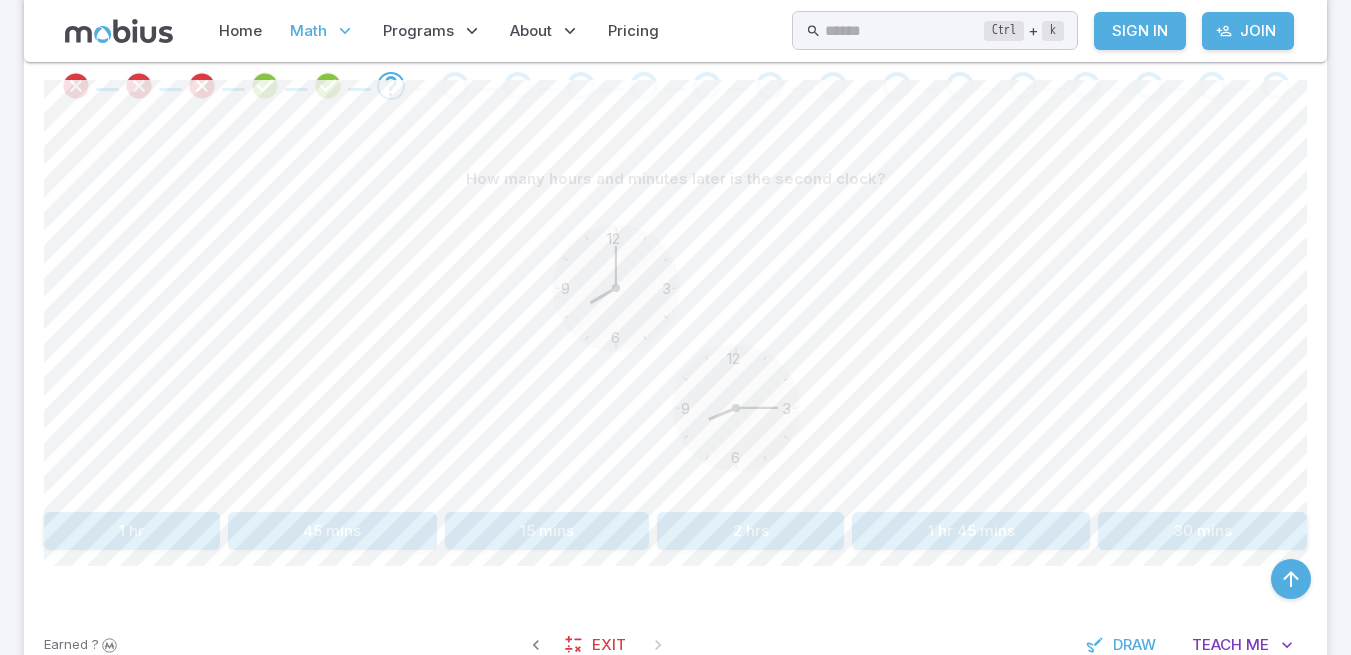 scroll, scrollTop: 428, scrollLeft: 0, axis: vertical 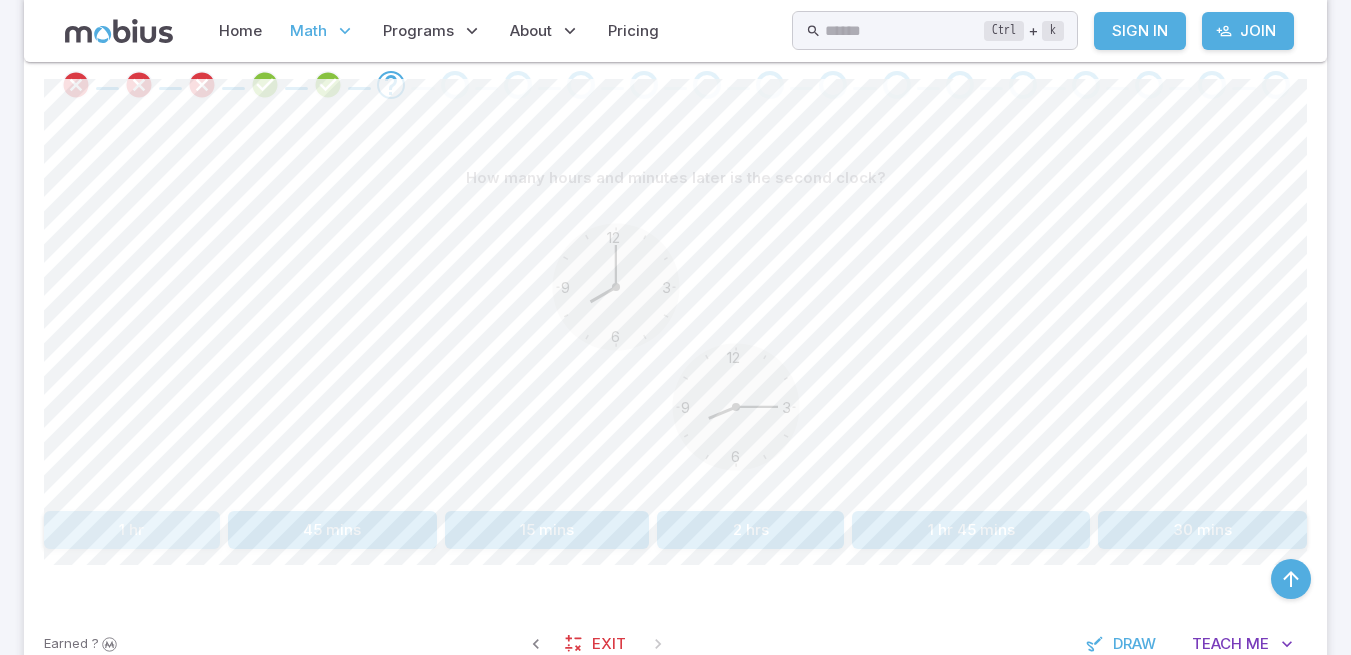 click on "1 hr" at bounding box center [132, 530] 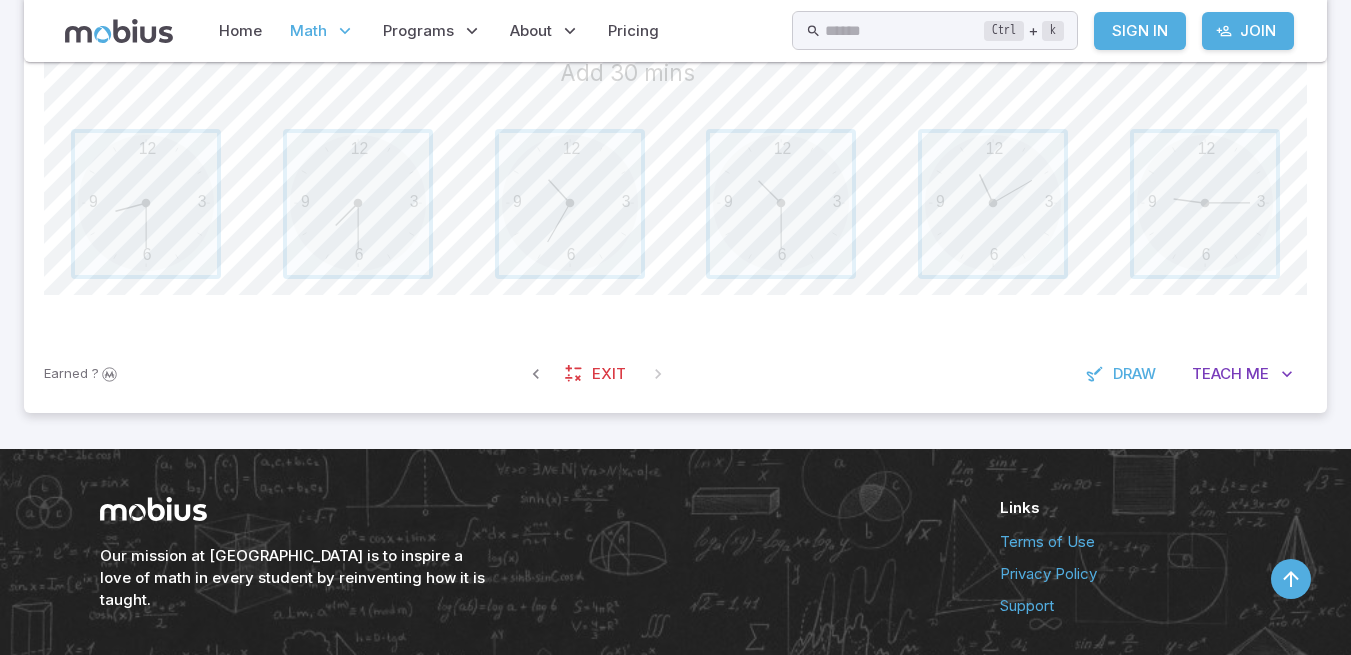 scroll, scrollTop: 882, scrollLeft: 0, axis: vertical 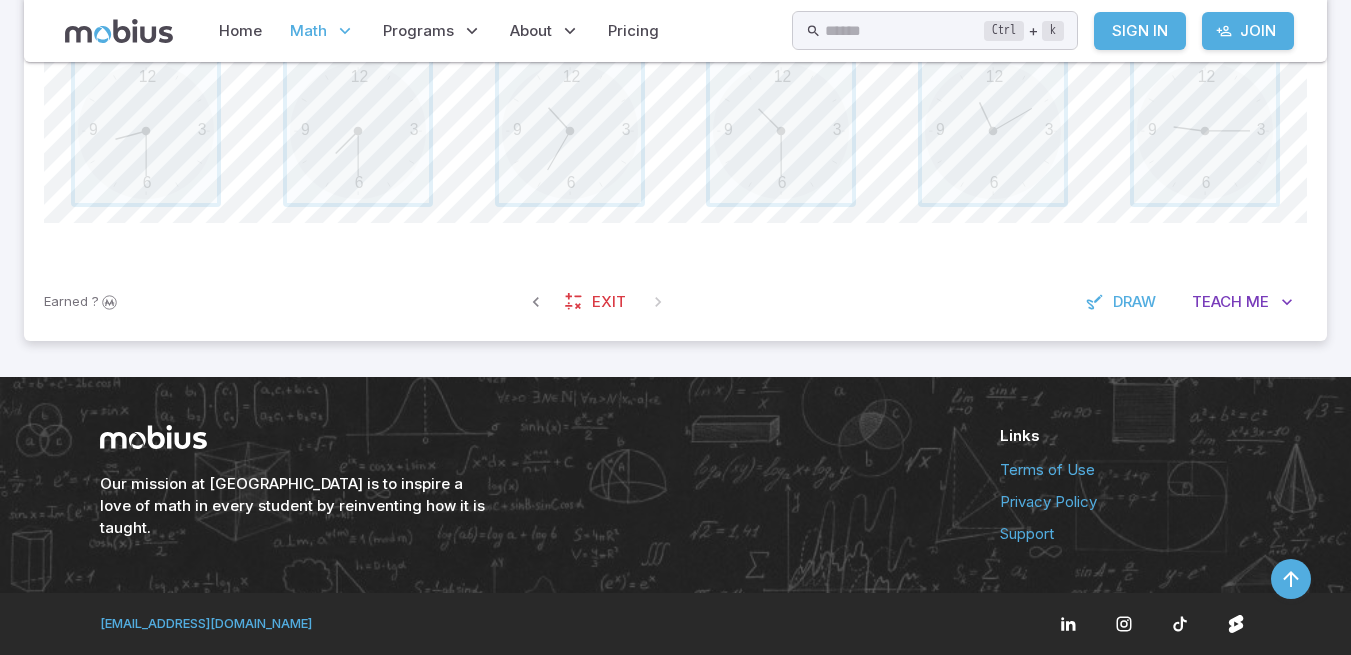 click on "Math / Grades / Grade 6 / Time - Elapsed Time - Intro Time - Elapsed Time - Intro This math unit focuses on understanding and calculating elapsed time in various contexts, starting with basic operations involving half-hour increments and advancing toward calculating differences to the precise minute. Initially, students learn to compute elapsed time using half-hour intervals, then progress to recognizing and computing time differing by quarter-hour intervals. As their skills develop, they handle finer increments down to individual minutes. The unit weaves in different scenarios, from digital to analog clock readings and from simple to complex durations (minutes to full hours). It reinforces students' abilities to calculate future times by adding given intervals to existing times, preparing them for practical daily applications. This progression culminates in tasks that combine hours and minutes for a comprehensive understanding of time manipulation and its various practical implications in everyday settings." at bounding box center (675, -222) 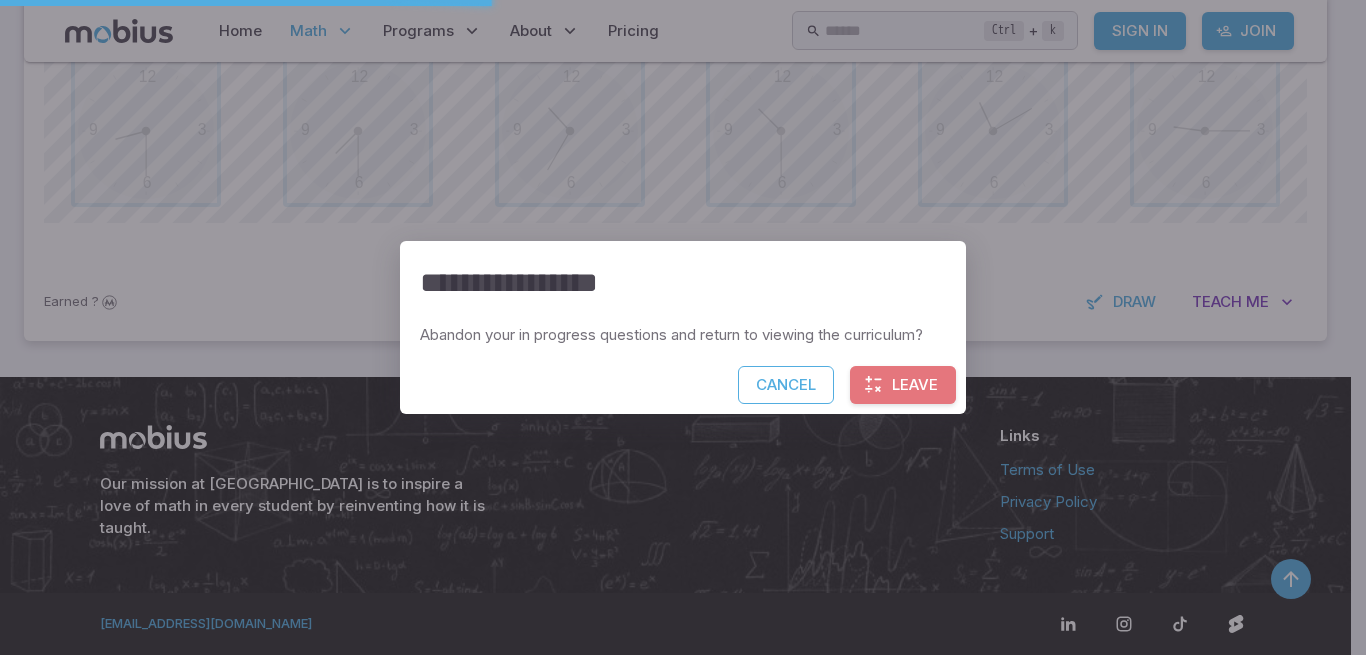 click on "Leave" at bounding box center (903, 385) 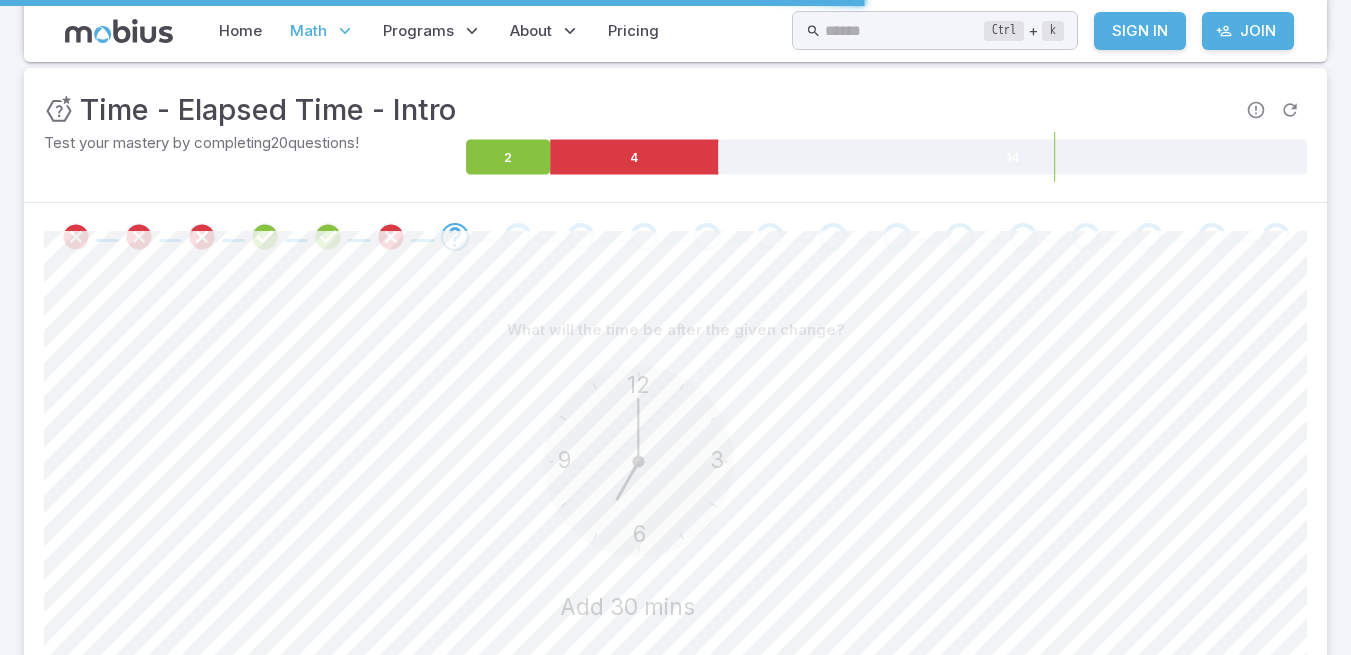 scroll, scrollTop: 249, scrollLeft: 0, axis: vertical 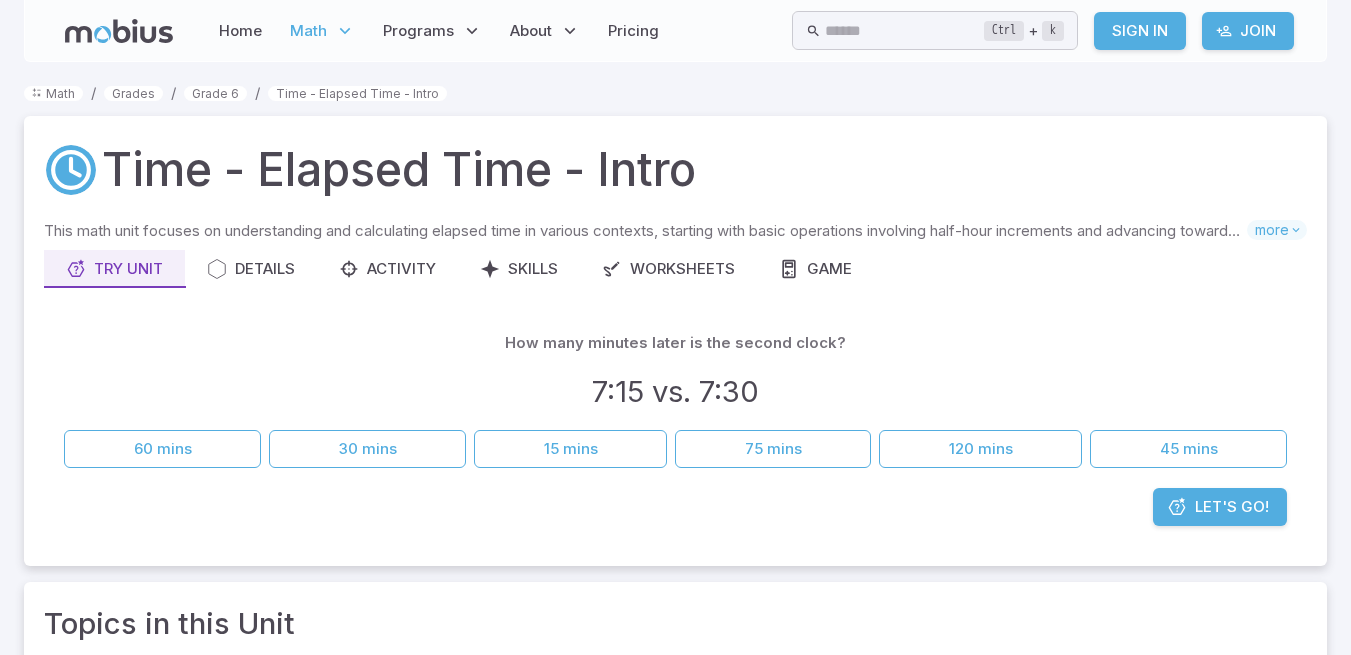 click on "How many minutes later is the second clock?  7:15  vs.  7:30 60 mins 30 mins 15 mins 75 mins 120 mins 45 mins" at bounding box center (675, 406) 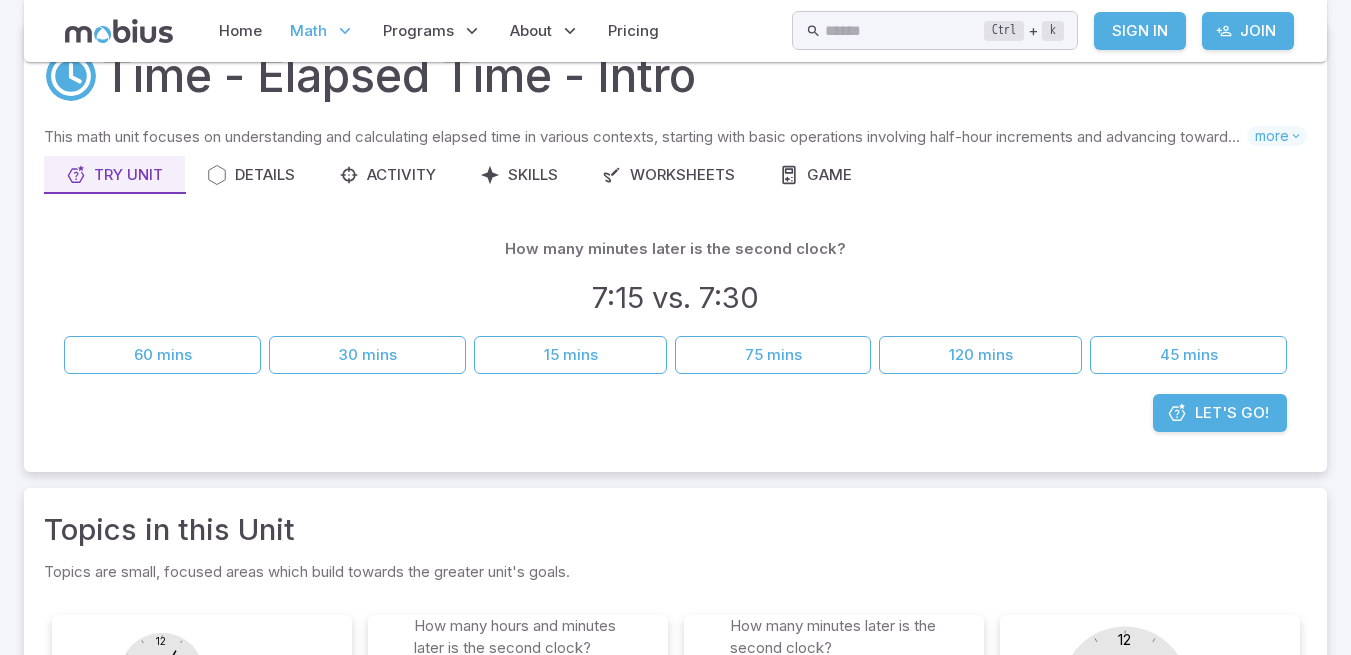 scroll, scrollTop: 0, scrollLeft: 0, axis: both 